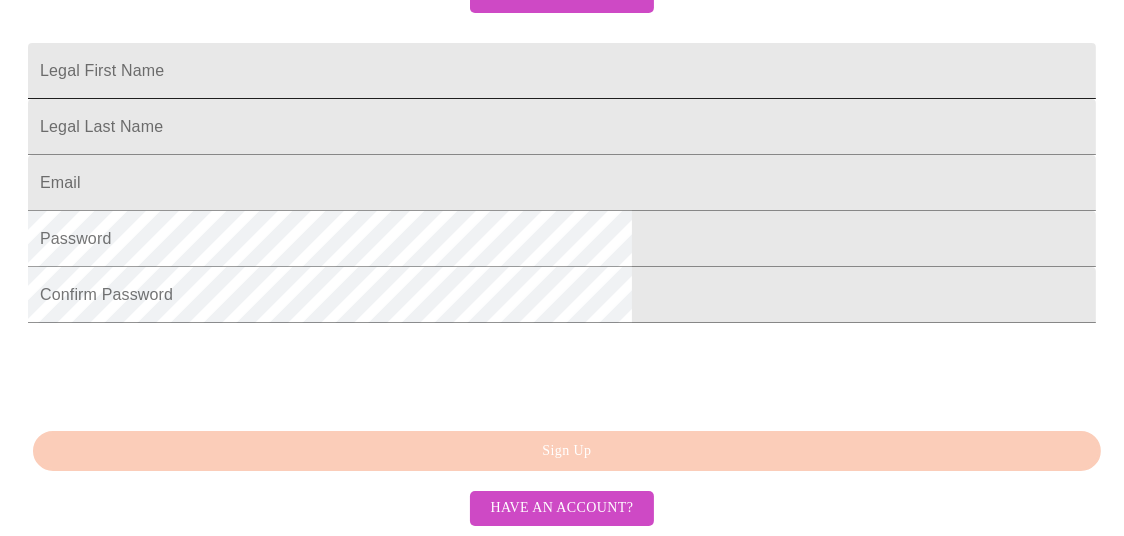 scroll, scrollTop: 105, scrollLeft: 0, axis: vertical 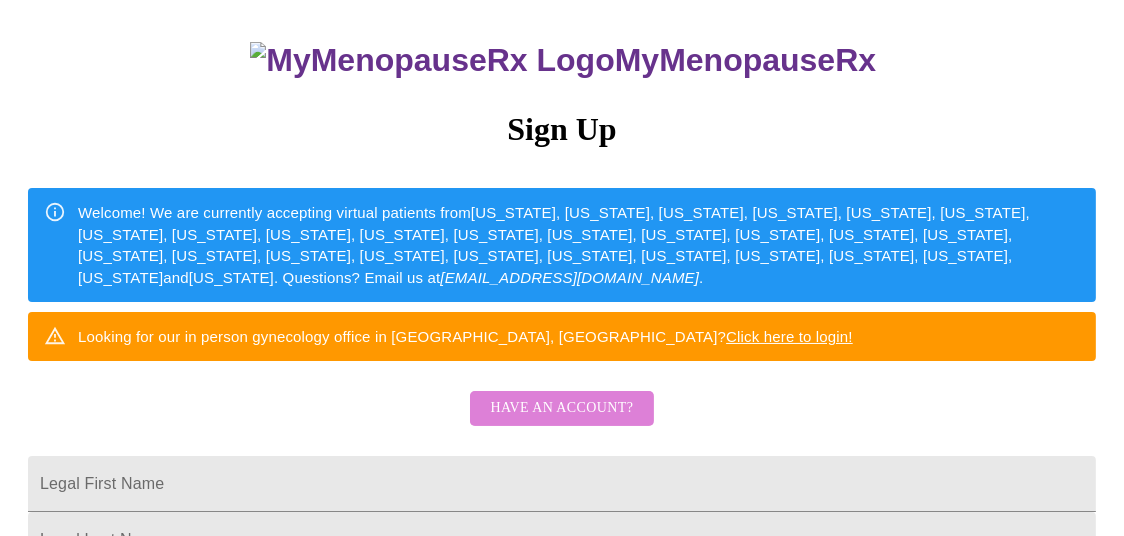 click on "Have an account?" at bounding box center [561, 408] 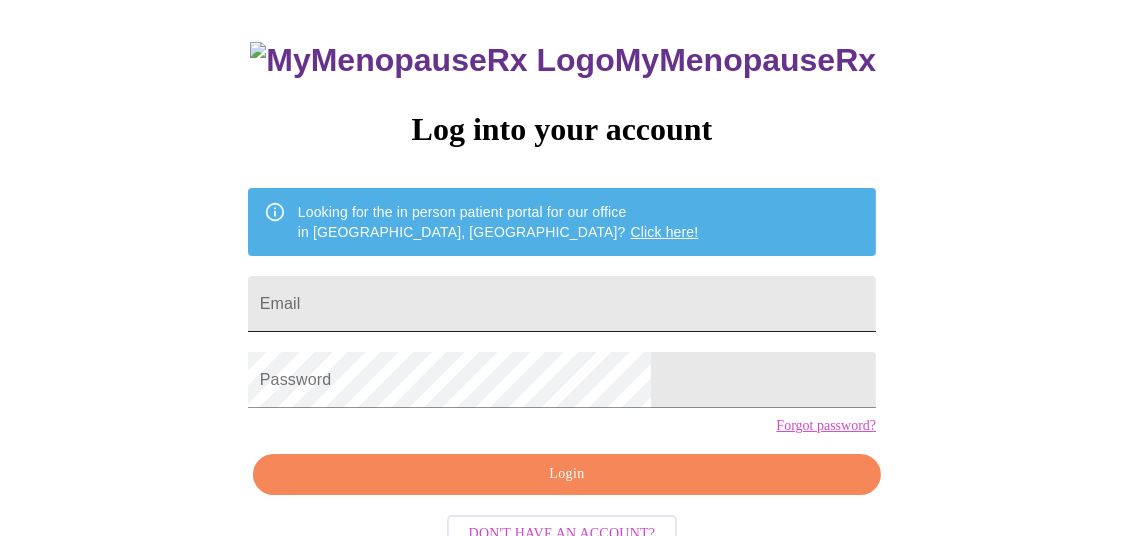 click on "Email" at bounding box center (562, 304) 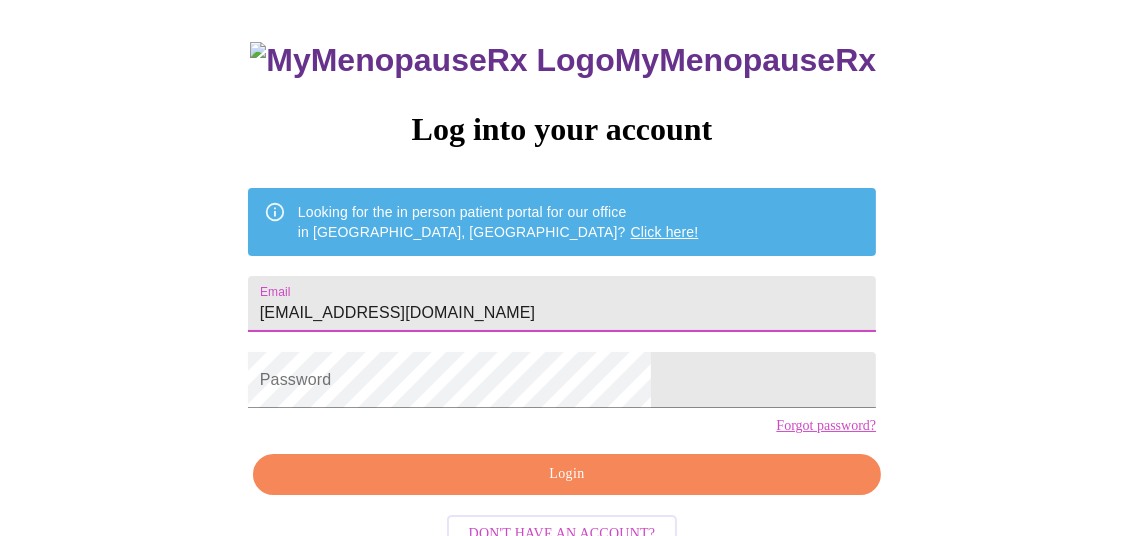 type on "[EMAIL_ADDRESS][DOMAIN_NAME]" 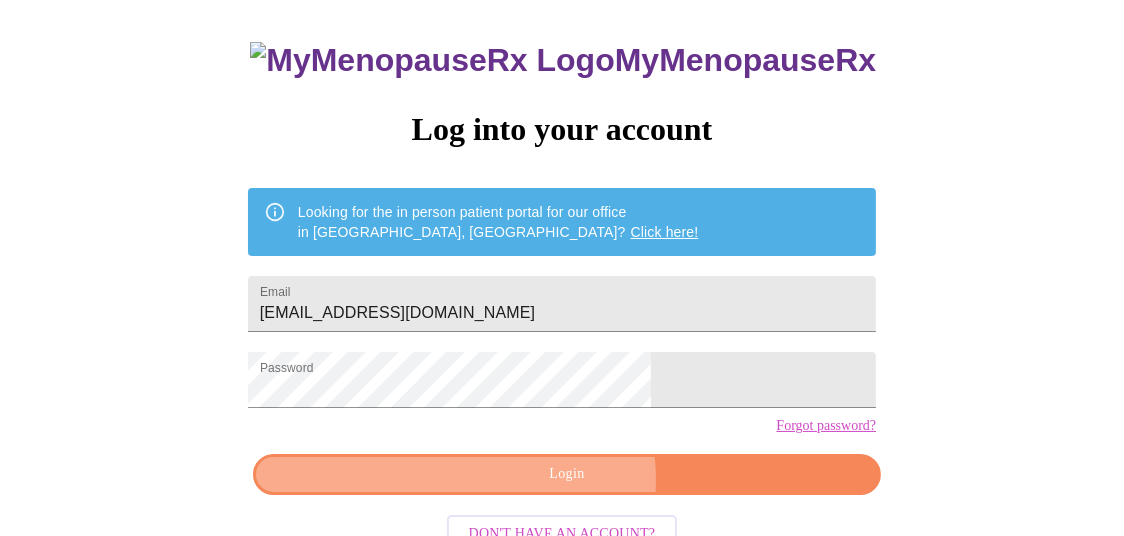 click on "Login" at bounding box center (567, 474) 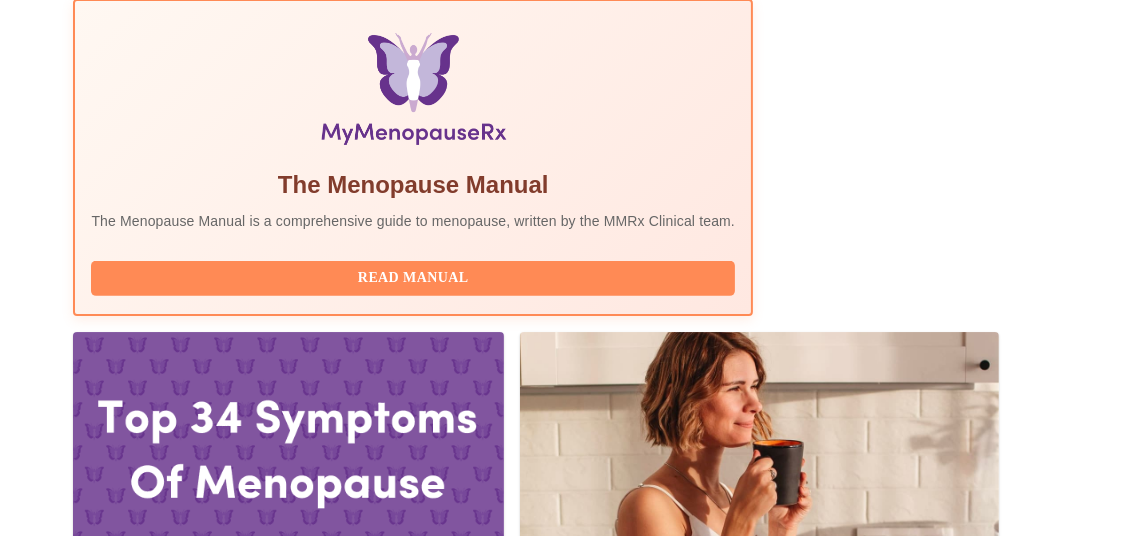 scroll, scrollTop: 675, scrollLeft: 0, axis: vertical 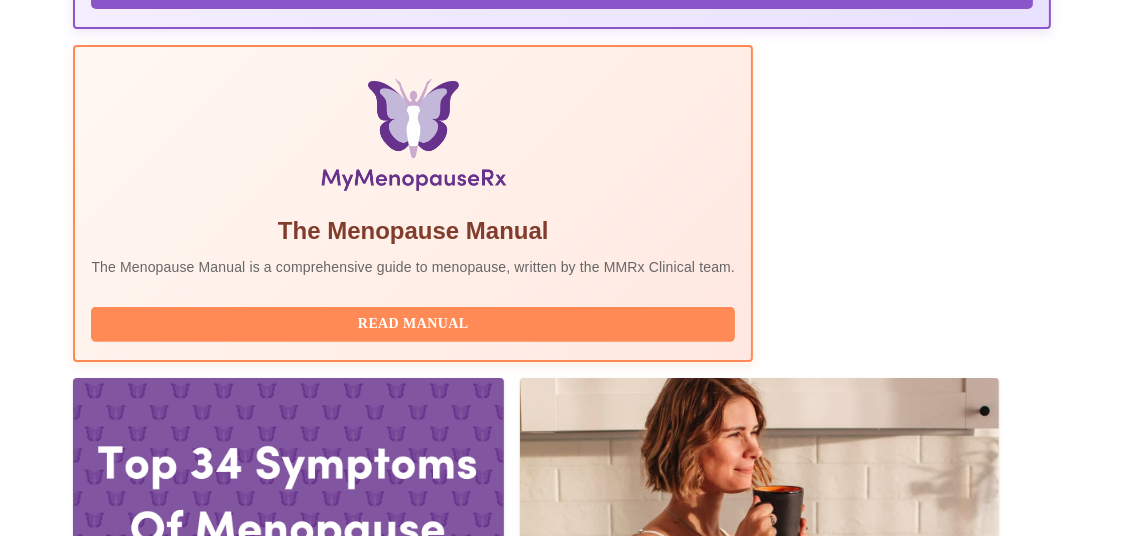 click on "Complete Pre-Assessment" at bounding box center (915, 1989) 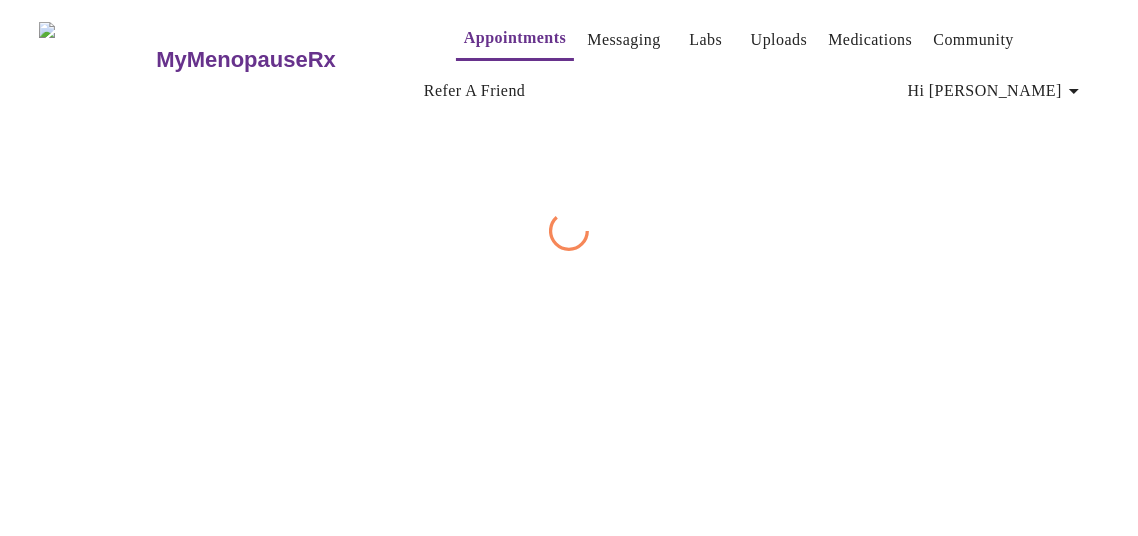 scroll, scrollTop: 0, scrollLeft: 0, axis: both 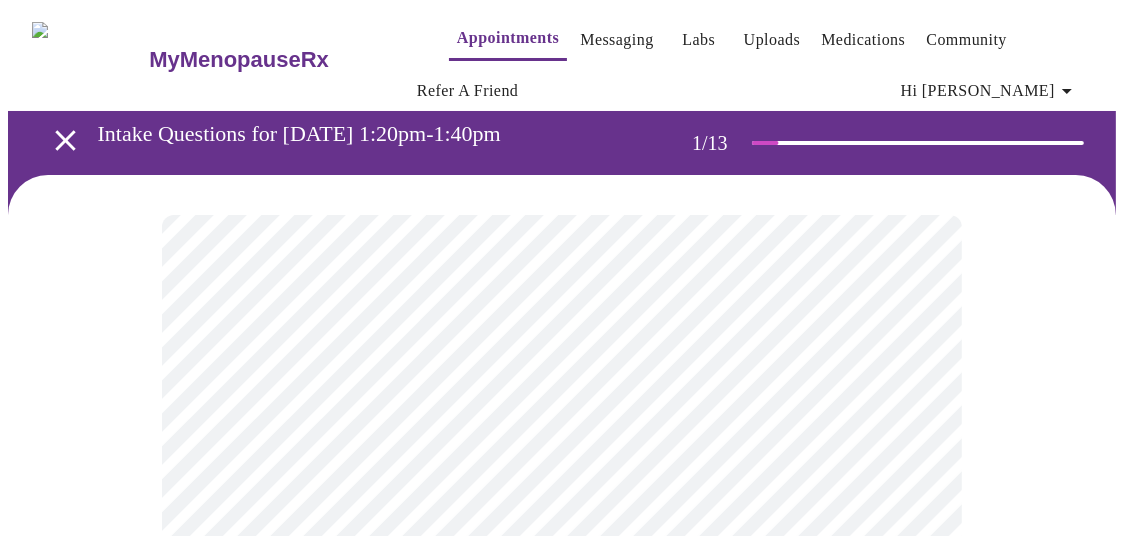 click on "MyMenopauseRx Appointments Messaging Labs Uploads Medications Community Refer a Friend Hi [PERSON_NAME]   Intake Questions for [DATE] 1:20pm-1:40pm 1  /  13 Settings Billing Invoices Log out" at bounding box center (562, 934) 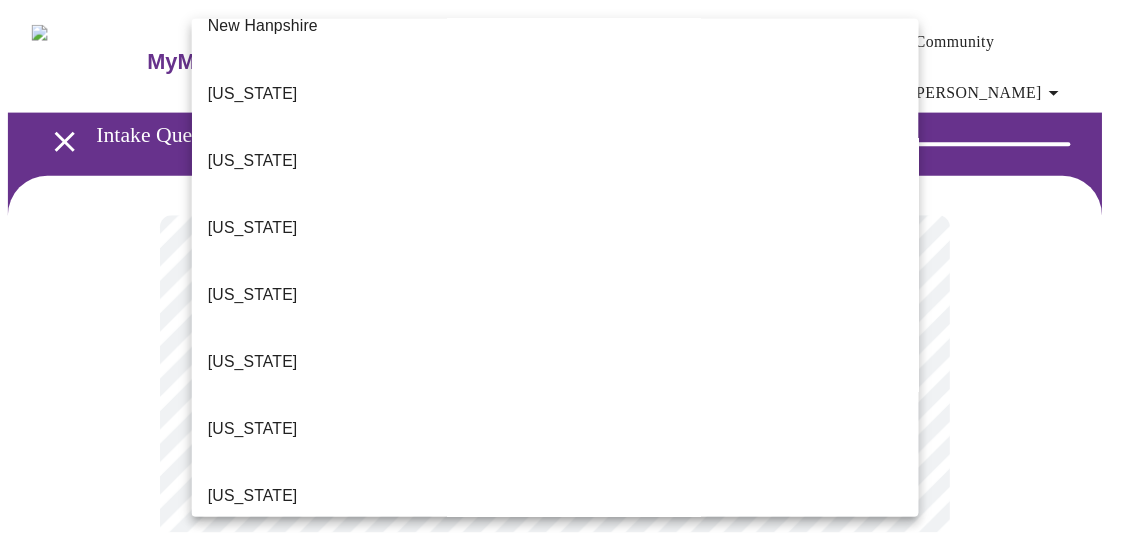 scroll, scrollTop: 1950, scrollLeft: 0, axis: vertical 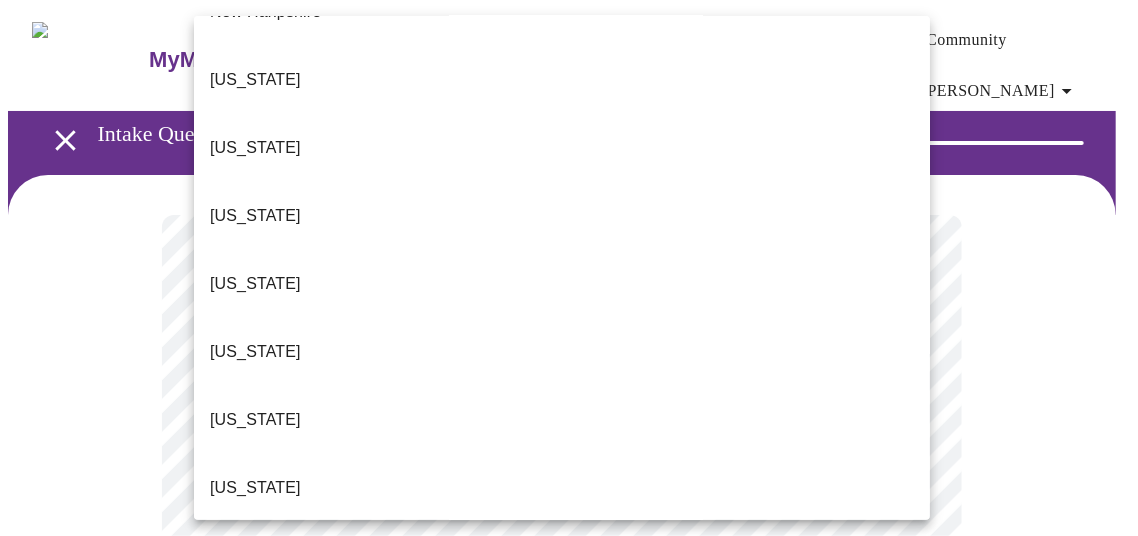 click on "[US_STATE]" at bounding box center [562, 964] 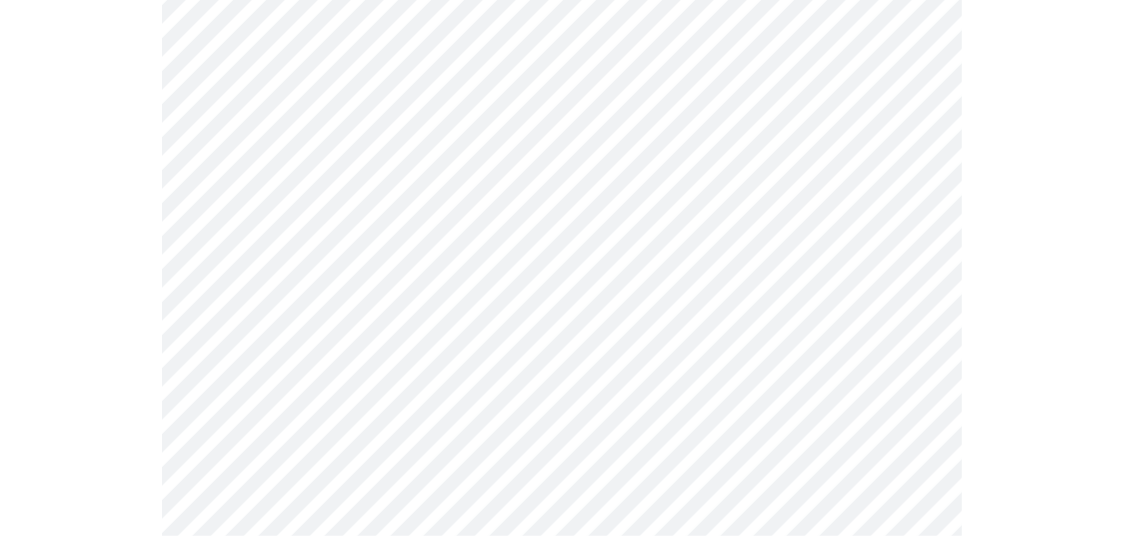 scroll, scrollTop: 315, scrollLeft: 0, axis: vertical 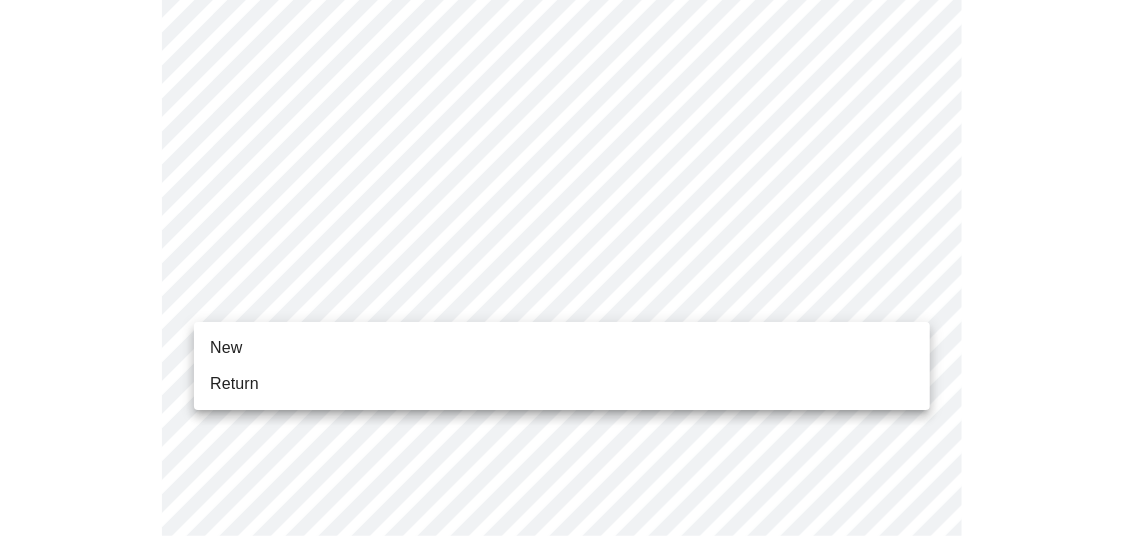 click on "MyMenopauseRx Appointments Messaging Labs Uploads Medications Community Refer a Friend Hi [PERSON_NAME]   Intake Questions for [DATE] 1:20pm-1:40pm 1  /  13 Settings Billing Invoices Log out New Return" at bounding box center [569, 613] 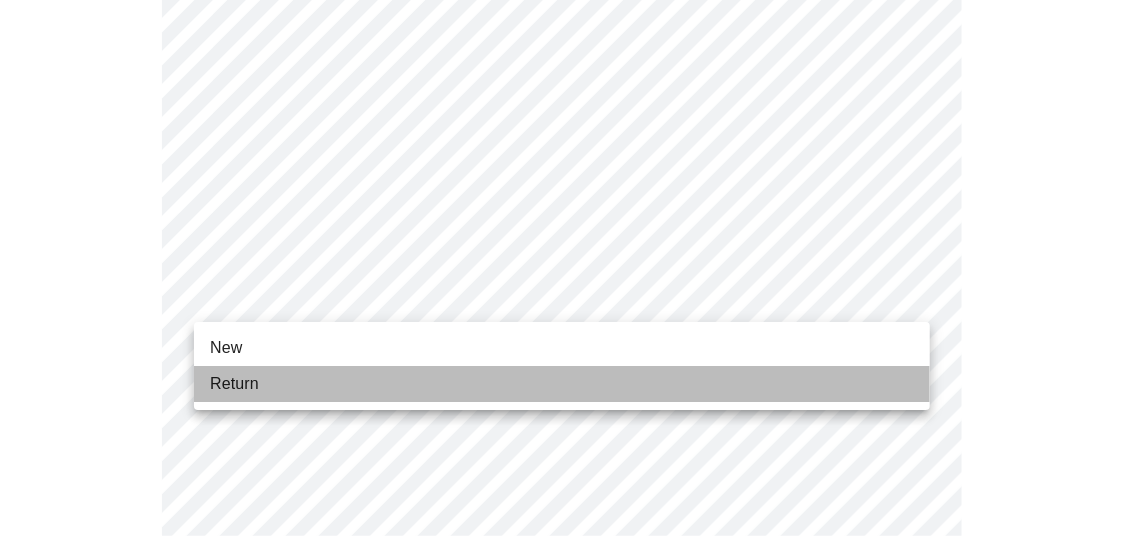 click on "Return" at bounding box center (562, 384) 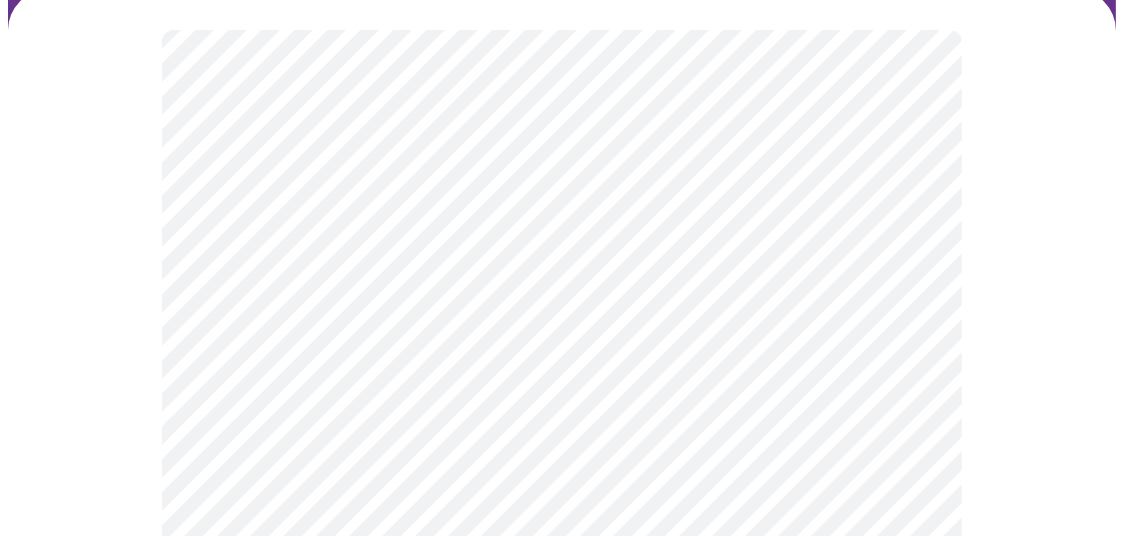 scroll, scrollTop: 210, scrollLeft: 0, axis: vertical 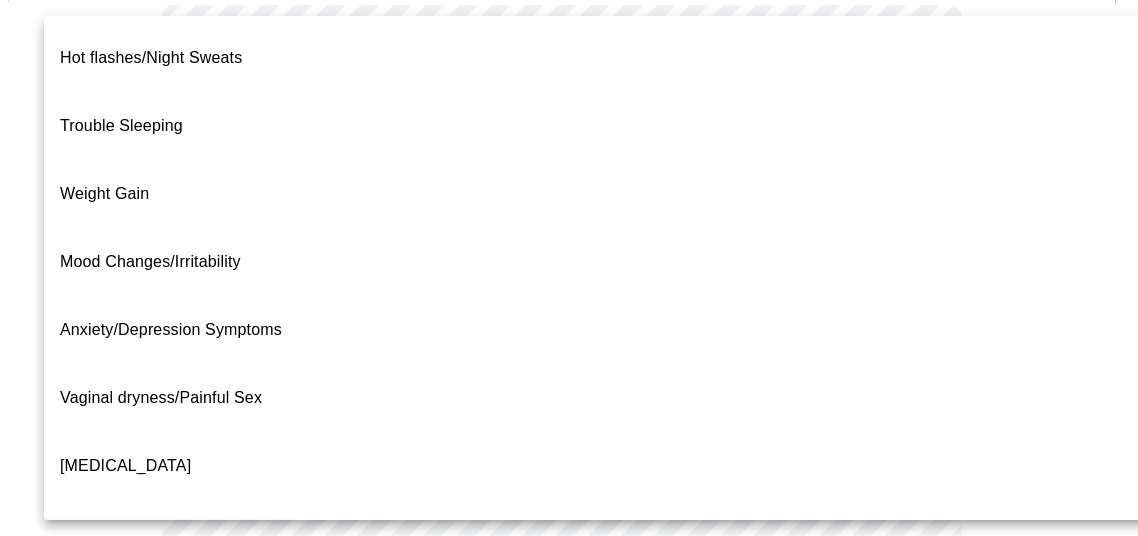 click on "MyMenopauseRx Appointments Messaging Labs Uploads Medications Community Refer a Friend Hi [PERSON_NAME]   Intake Questions for [DATE] 1:20pm-1:40pm 2  /  13 Settings Billing Invoices Log out Hot flashes/Night Sweats
Trouble Sleeping
Weight Gain
Mood Changes/Irritability
Anxiety/Depression Symptoms
Vaginal dryness/Painful Sex
[MEDICAL_DATA]
Hair and Skin Changes
[MEDICAL_DATA] ([MEDICAL_DATA],[MEDICAL_DATA], Obtain an order for a [MEDICAL_DATA] test)
Metabolic Health ([MEDICAL_DATA], [MEDICAL_DATA], [MEDICAL_DATA], Abnormal Lab Testing, Obtain an order for a Coronary Calcium Heart Scan)
Period Problems
[MEDICAL_DATA]
Orgasms are weak
UTI Symptoms
Vaginal Infection
[MEDICAL_DATA] (oral, genital)
[MEDICAL_DATA]
I feel great - just need a refill.
Other" at bounding box center [569, 412] 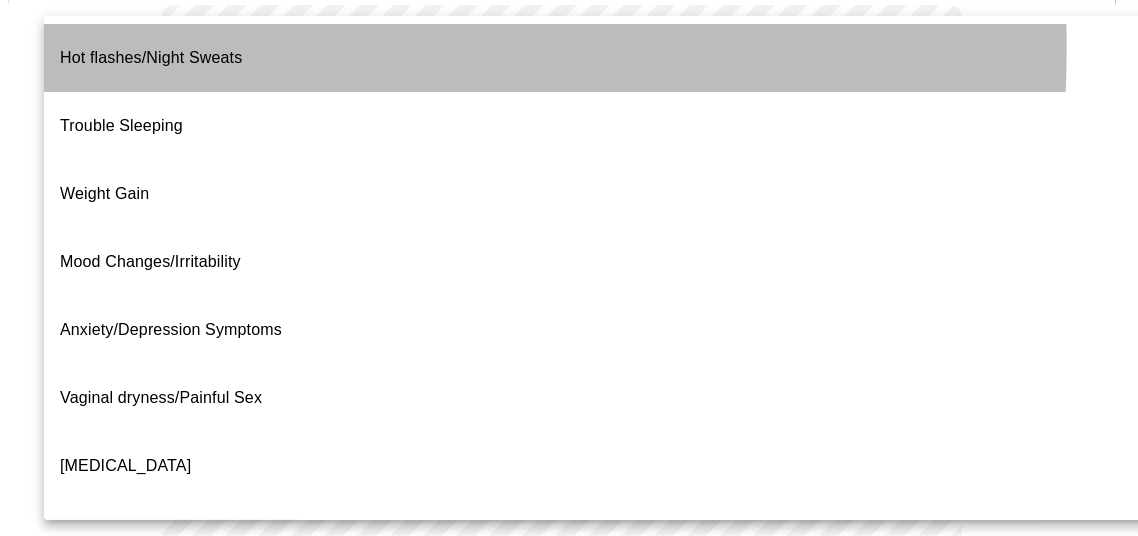 click on "Hot flashes/Night Sweats" at bounding box center [151, 57] 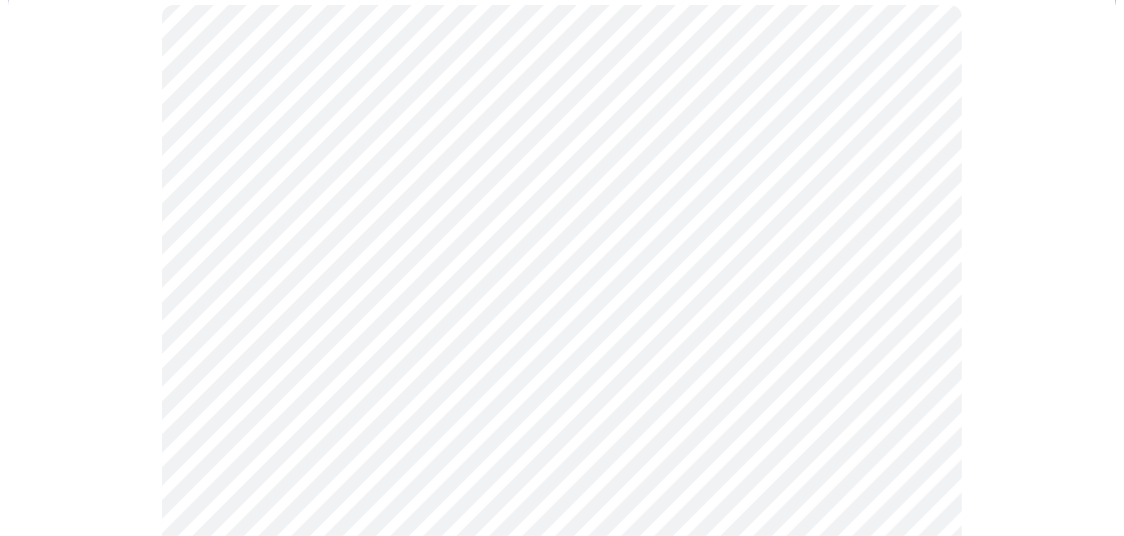 click on "MyMenopauseRx Appointments Messaging Labs Uploads Medications Community Refer a Friend Hi [PERSON_NAME]   Intake Questions for [DATE] 1:20pm-1:40pm 2  /  13 Settings Billing Invoices Log out" at bounding box center (562, 406) 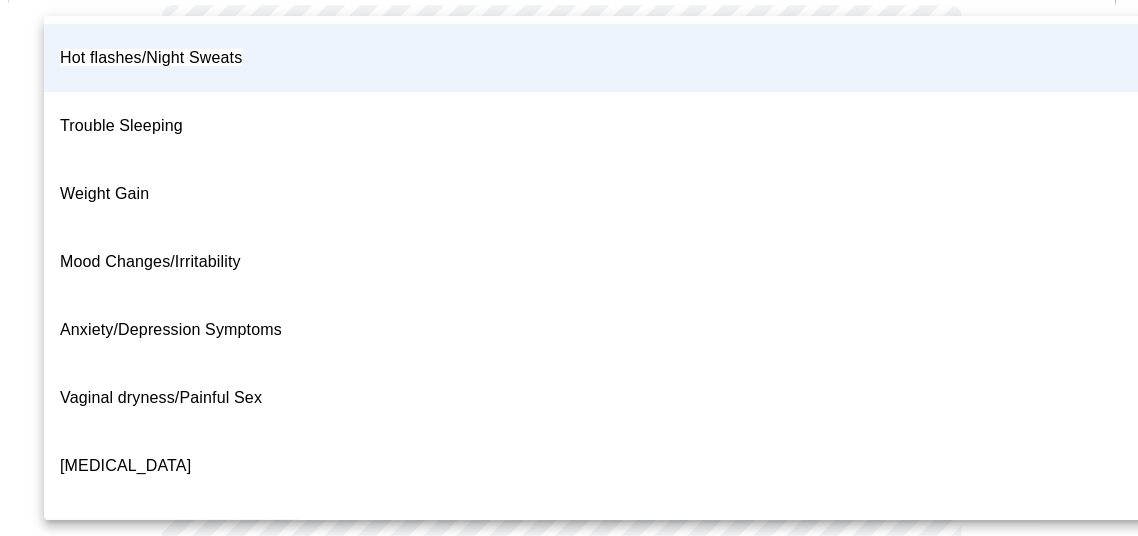 click at bounding box center (569, 268) 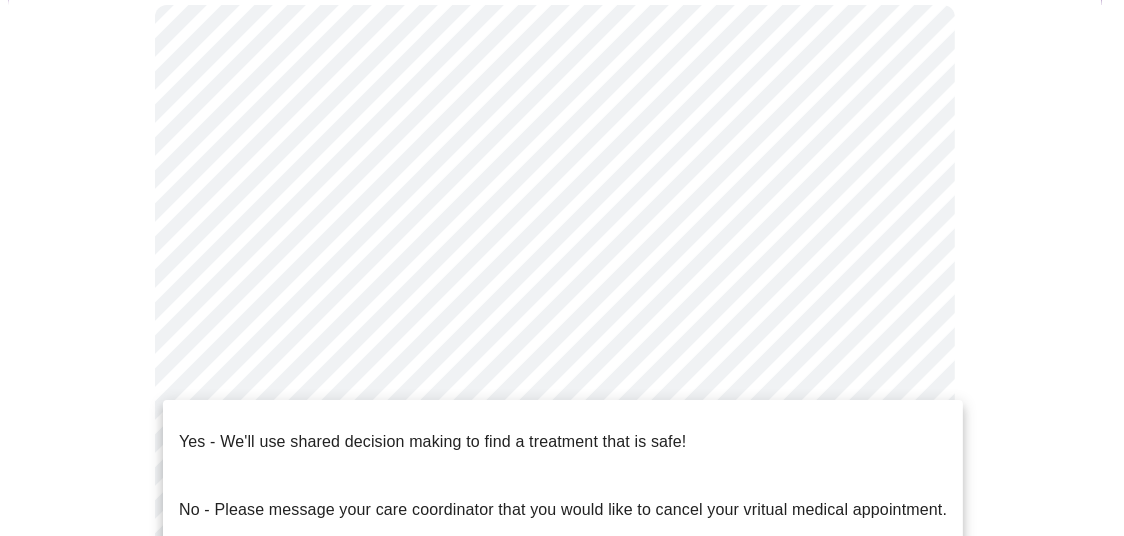 click on "MyMenopauseRx Appointments Messaging Labs Uploads Medications Community Refer a Friend Hi [PERSON_NAME]   Intake Questions for [DATE] 1:20pm-1:40pm 2  /  13 Settings Billing Invoices Log out Yes - We'll use shared decision making to find a treatment that is safe!
No - Please message your care coordinator that you would like to cancel your vritual medical appointment." at bounding box center (562, 406) 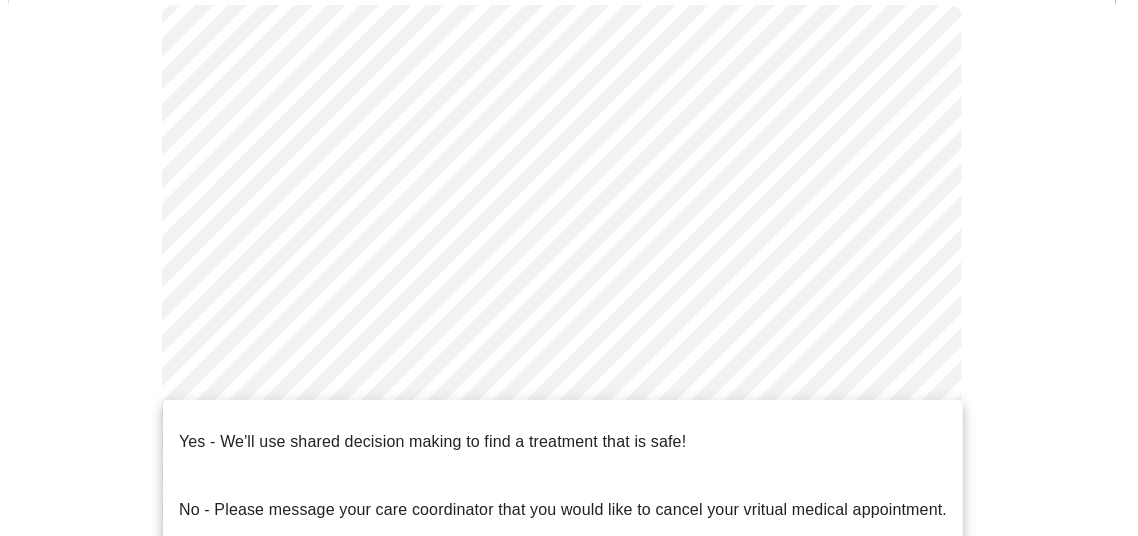 click on "Yes - We'll use shared decision making to find a treatment that is safe!" at bounding box center [432, 442] 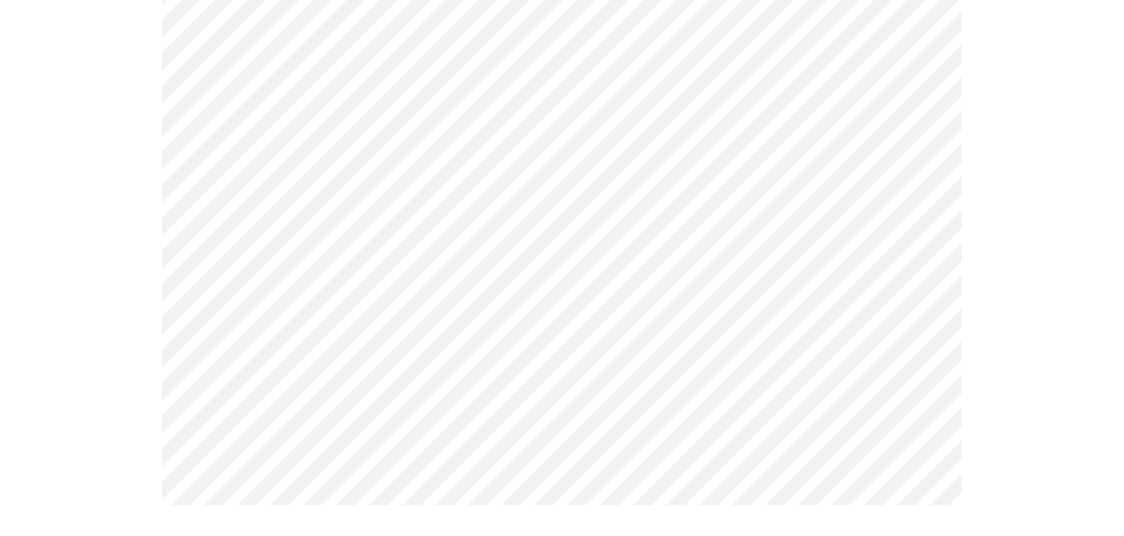 scroll, scrollTop: 0, scrollLeft: 0, axis: both 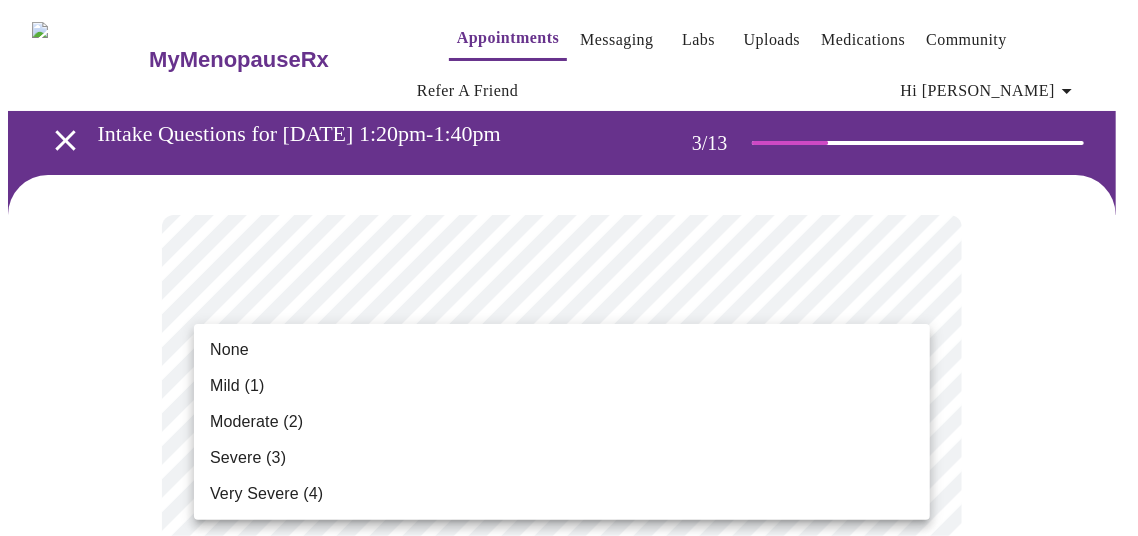 click on "MyMenopauseRx Appointments Messaging Labs Uploads Medications Community Refer a Friend Hi [PERSON_NAME]   Intake Questions for [DATE] 1:20pm-1:40pm 3  /  13 Settings Billing Invoices Log out None Mild (1) Moderate (2) Severe (3)  Very Severe (4)" at bounding box center [569, 1373] 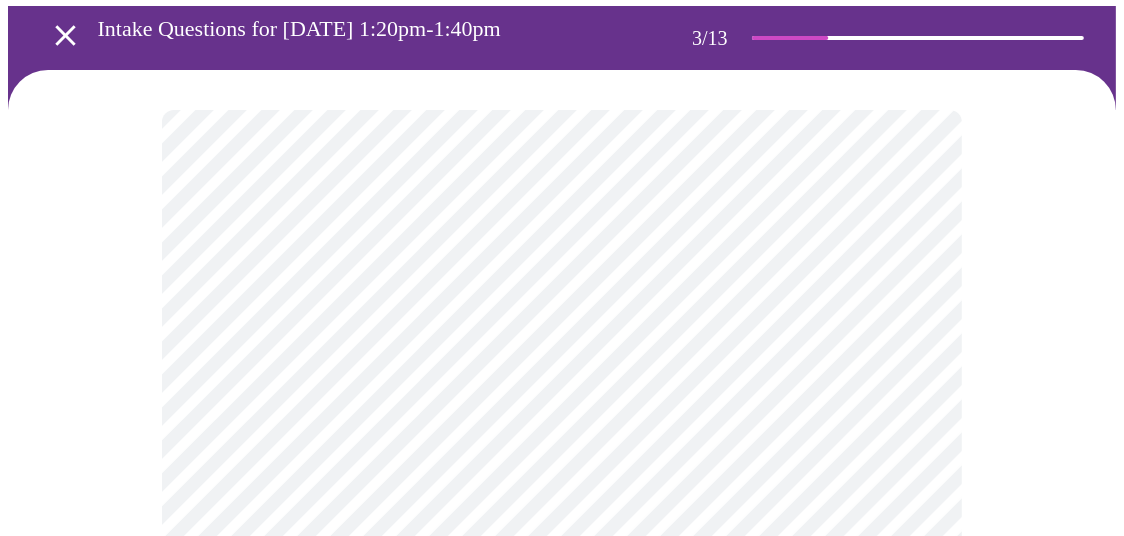 scroll, scrollTop: 210, scrollLeft: 0, axis: vertical 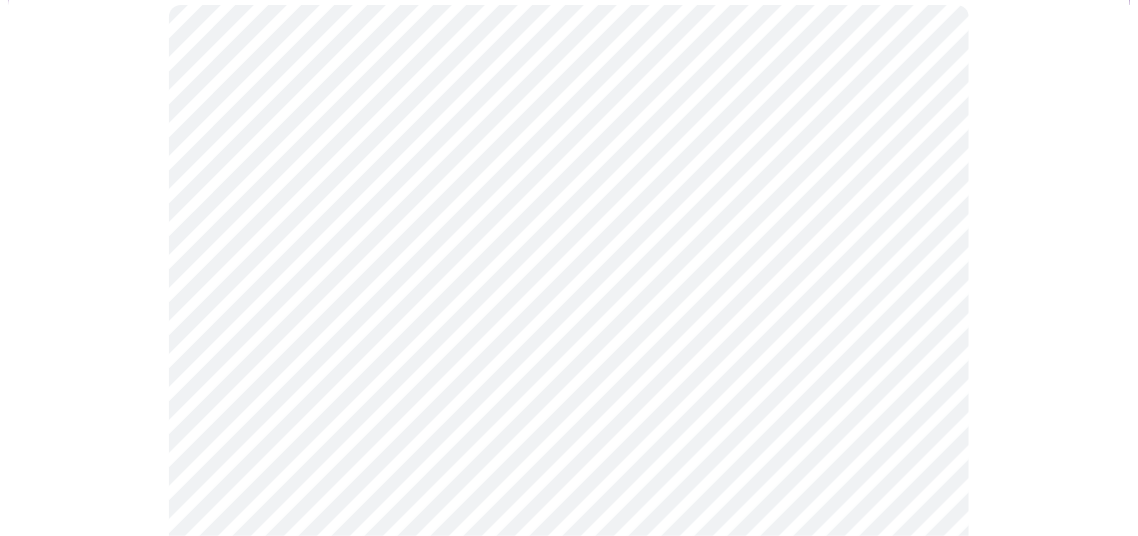 click on "MyMenopauseRx Appointments Messaging Labs Uploads Medications Community Refer a Friend Hi [PERSON_NAME]   Intake Questions for [DATE] 1:20pm-1:40pm 3  /  13 Settings Billing Invoices Log out" at bounding box center (569, 1127) 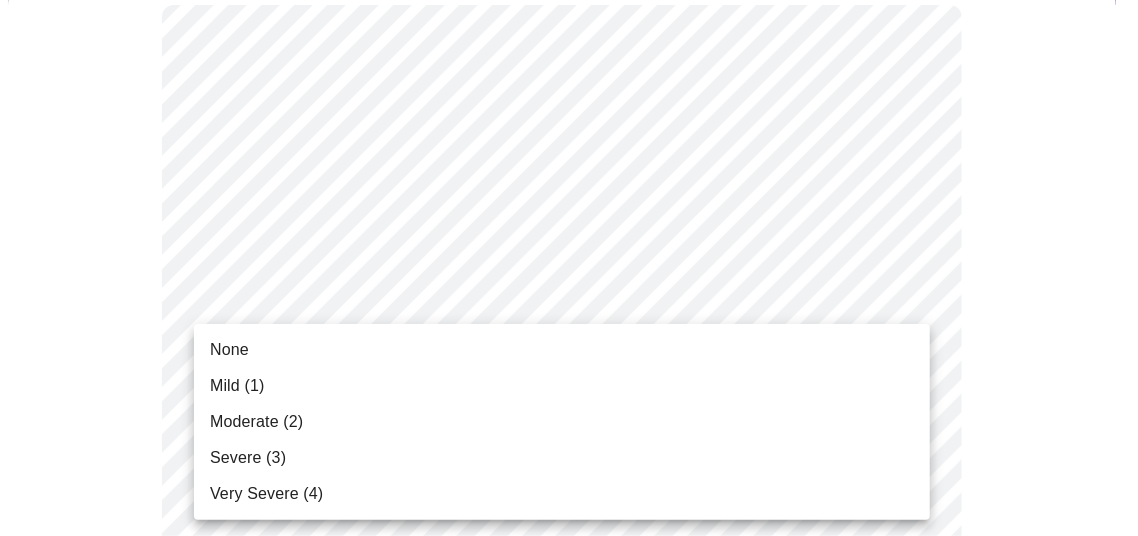 click on "None" at bounding box center (229, 350) 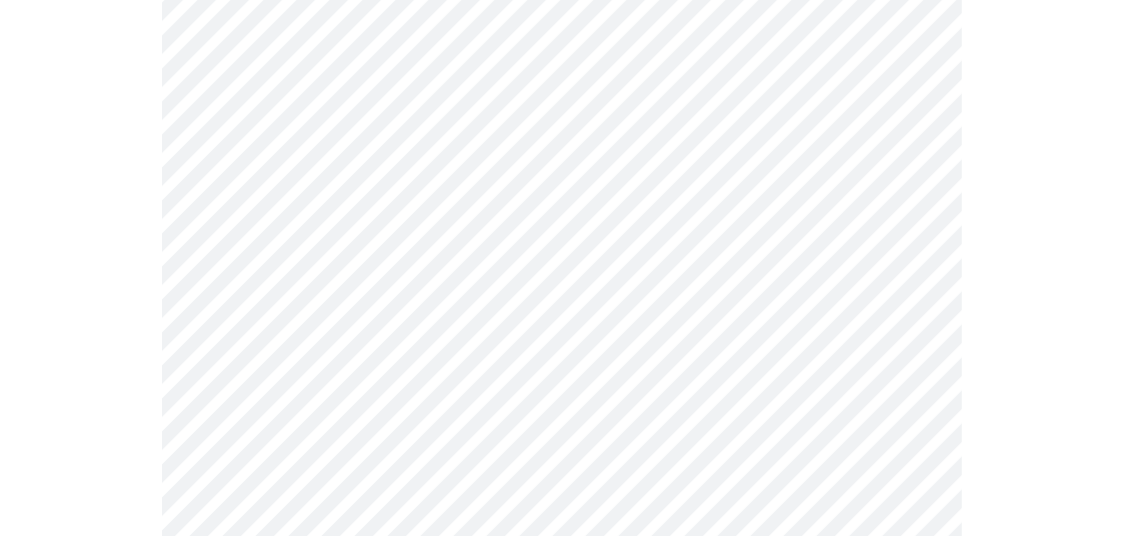 scroll, scrollTop: 315, scrollLeft: 0, axis: vertical 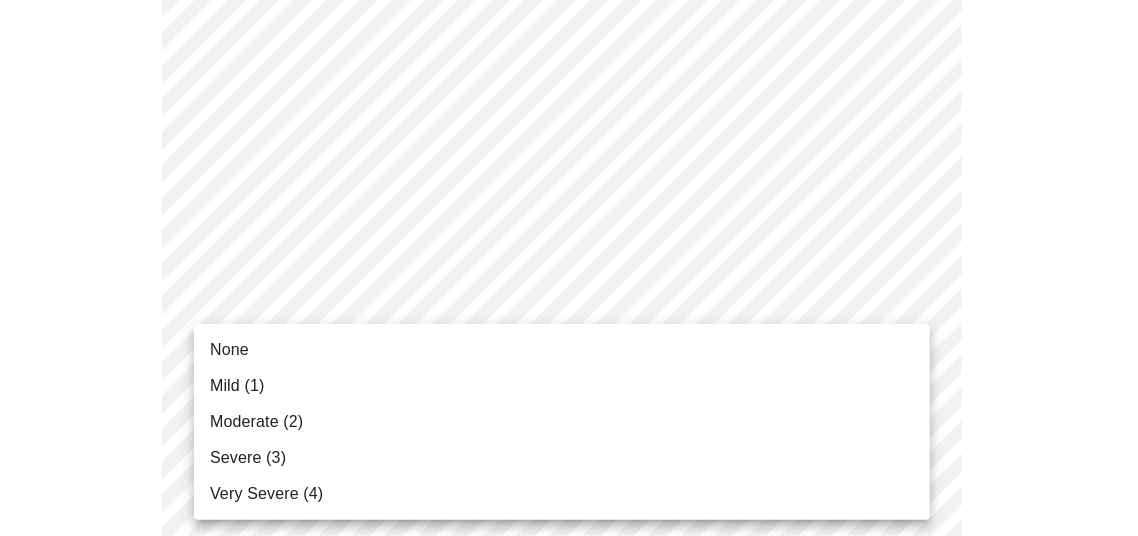 click on "MyMenopauseRx Appointments Messaging Labs Uploads Medications Community Refer a Friend Hi [PERSON_NAME]   Intake Questions for [DATE] 1:20pm-1:40pm 3  /  13 Settings Billing Invoices Log out None Mild (1) Moderate (2) Severe (3) Very Severe (4)" at bounding box center [569, 1008] 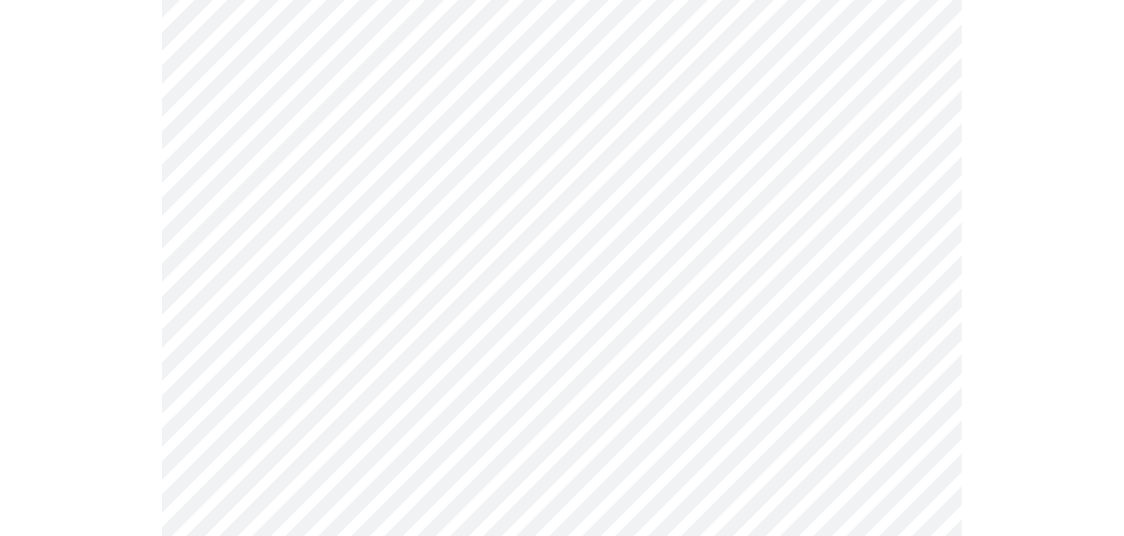 click on "MyMenopauseRx Appointments Messaging Labs Uploads Medications Community Refer a Friend Hi [PERSON_NAME]   Intake Questions for [DATE] 1:20pm-1:40pm 3  /  13 Settings Billing Invoices Log out" at bounding box center (562, 1008) 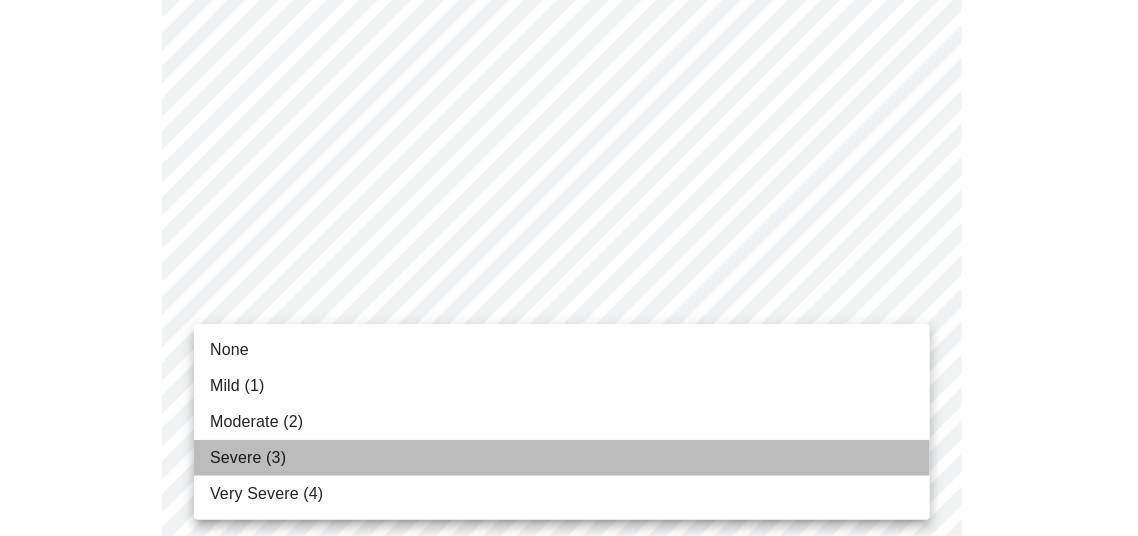 click on "Severe (3)" at bounding box center [248, 458] 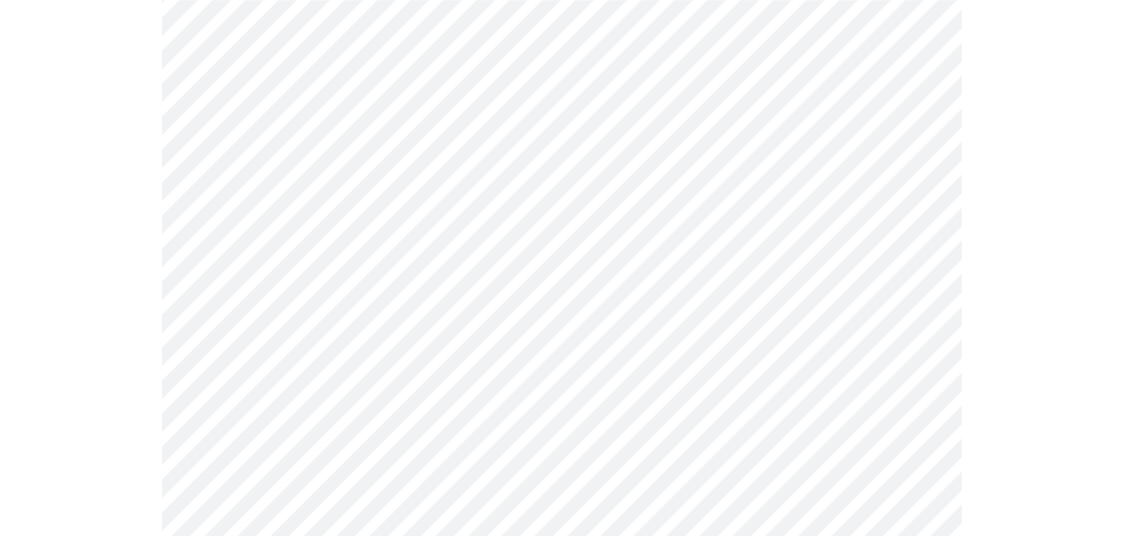 scroll, scrollTop: 525, scrollLeft: 0, axis: vertical 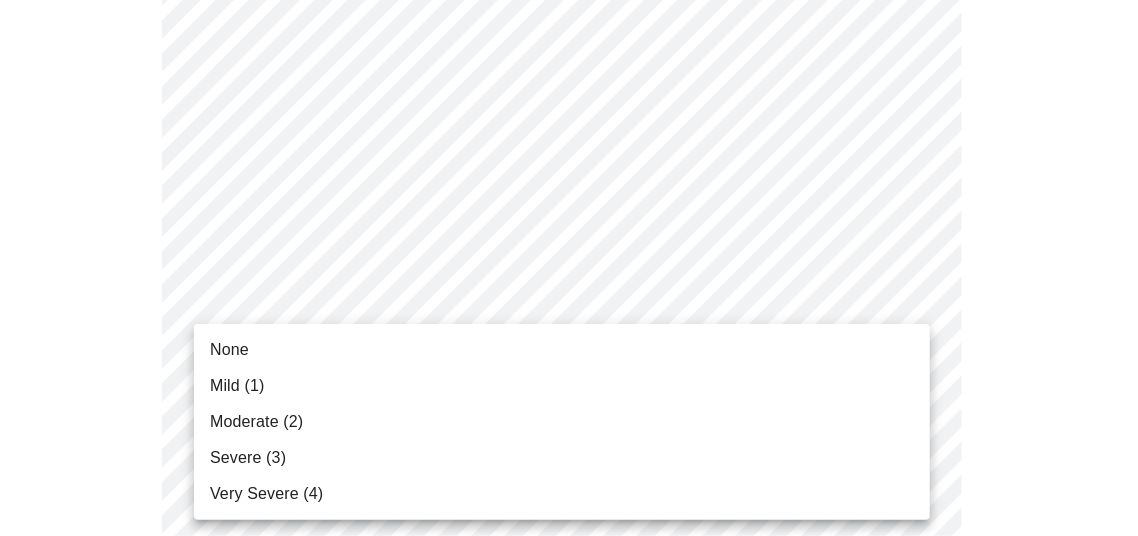 click on "MyMenopauseRx Appointments Messaging Labs Uploads Medications Community Refer a Friend Hi [PERSON_NAME]   Intake Questions for [DATE] 1:20pm-1:40pm 3  /  13 Settings Billing Invoices Log out None Mild (1) Moderate (2) Severe (3) Very Severe (4)" at bounding box center [569, 784] 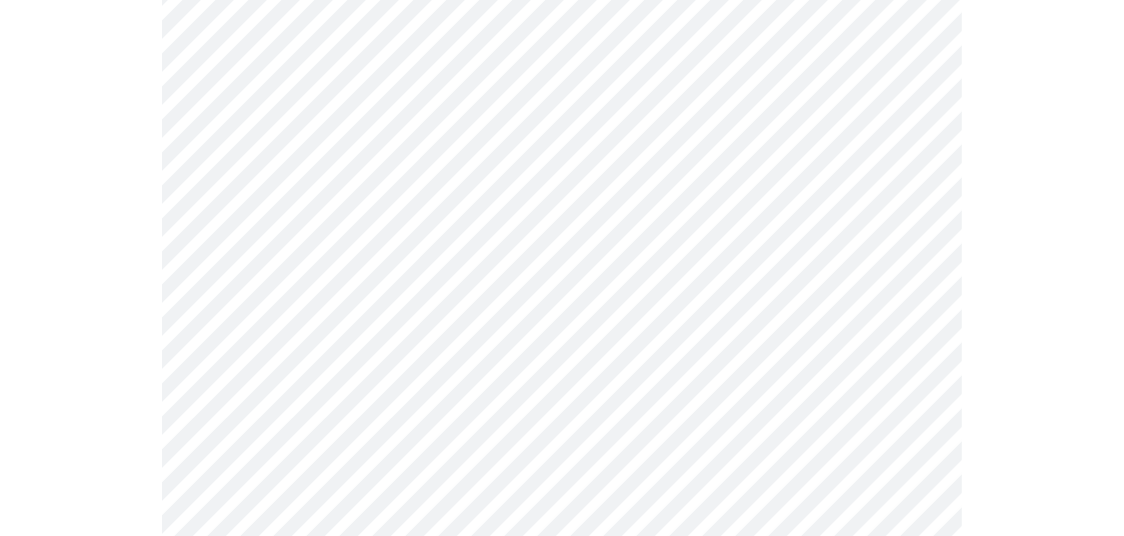 scroll, scrollTop: 630, scrollLeft: 0, axis: vertical 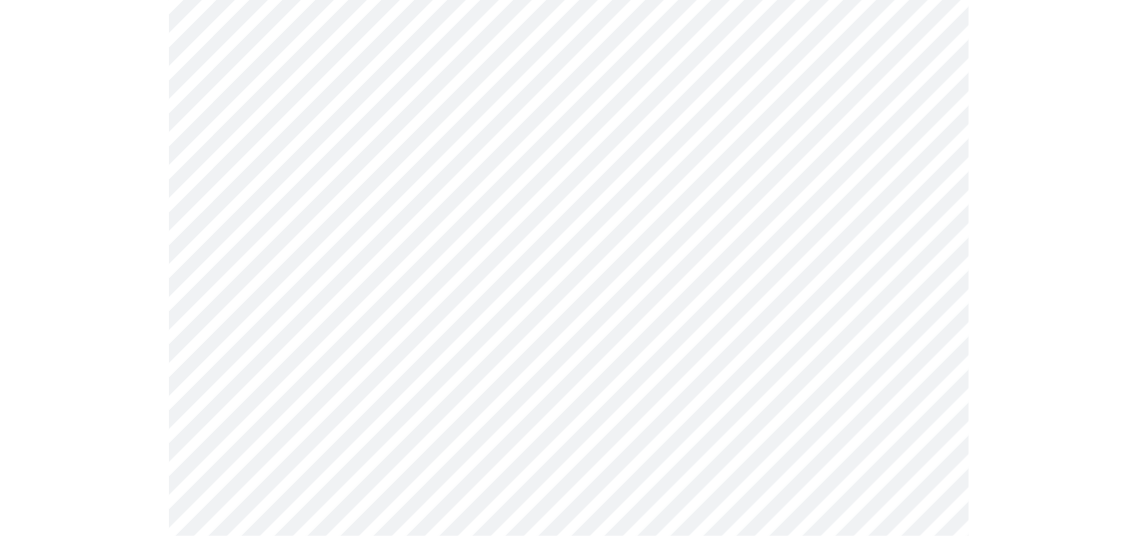 click on "MyMenopauseRx Appointments Messaging Labs Uploads Medications Community Refer a Friend Hi [PERSON_NAME]   Intake Questions for [DATE] 1:20pm-1:40pm 3  /  13 Settings Billing Invoices Log out" at bounding box center [569, 665] 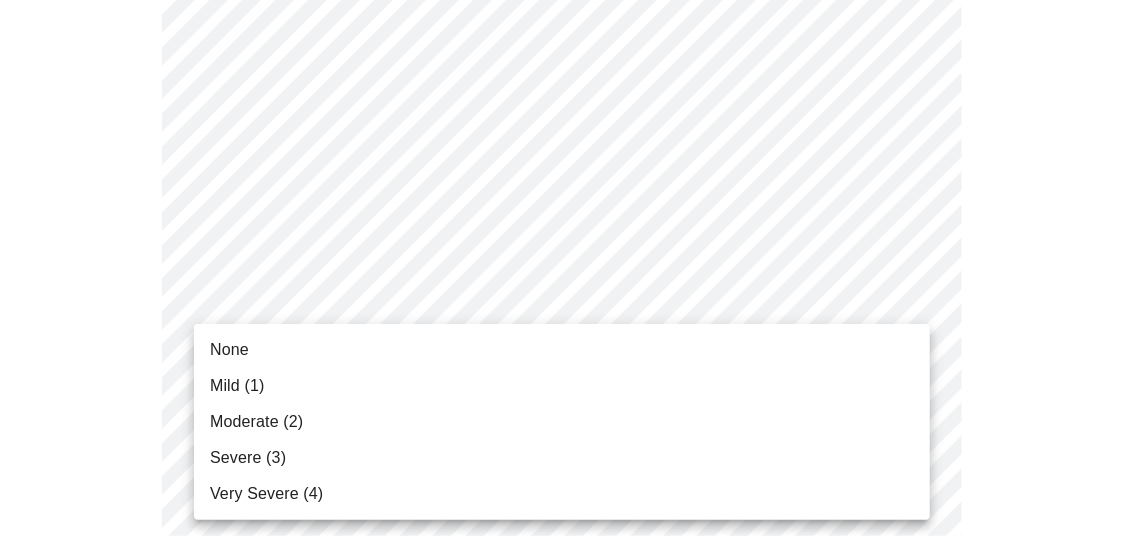 click at bounding box center (569, 268) 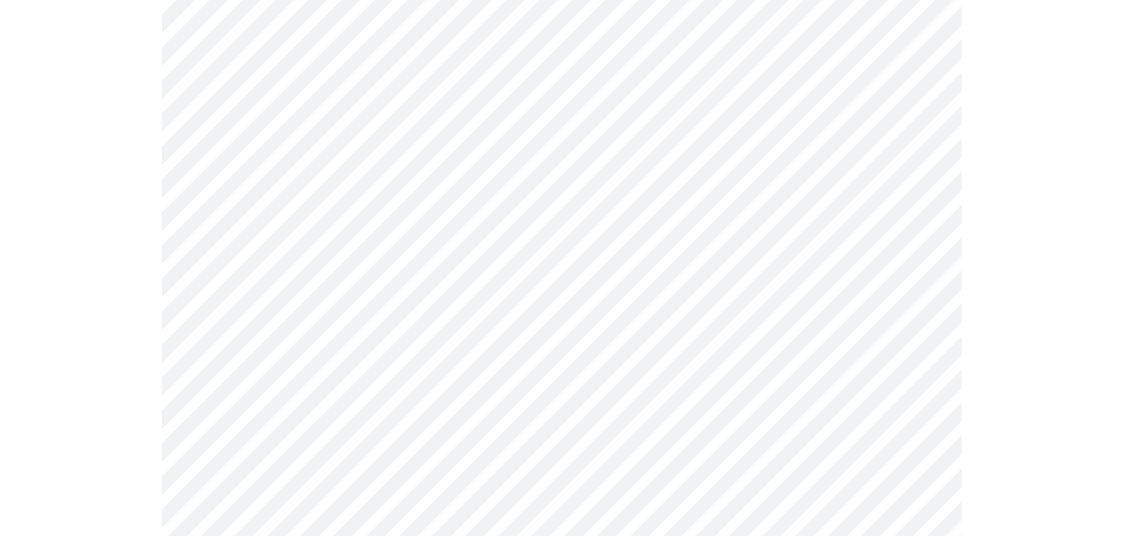 scroll, scrollTop: 735, scrollLeft: 0, axis: vertical 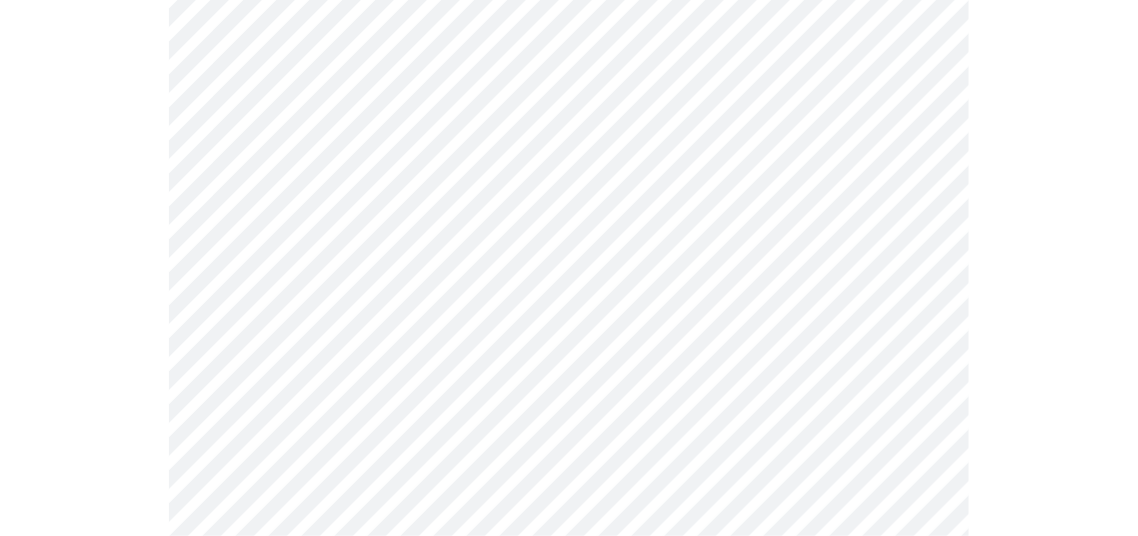 click on "MyMenopauseRx Appointments Messaging Labs Uploads Medications Community Refer a Friend Hi [PERSON_NAME]   Intake Questions for [DATE] 1:20pm-1:40pm 3  /  13 Settings Billing Invoices Log out" at bounding box center [569, 560] 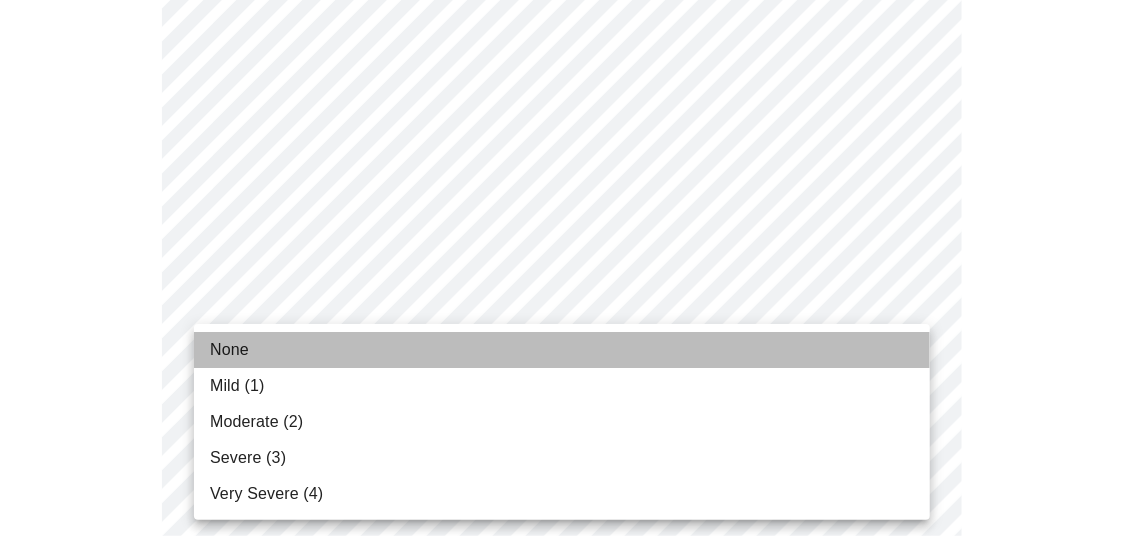 click on "None" at bounding box center [562, 350] 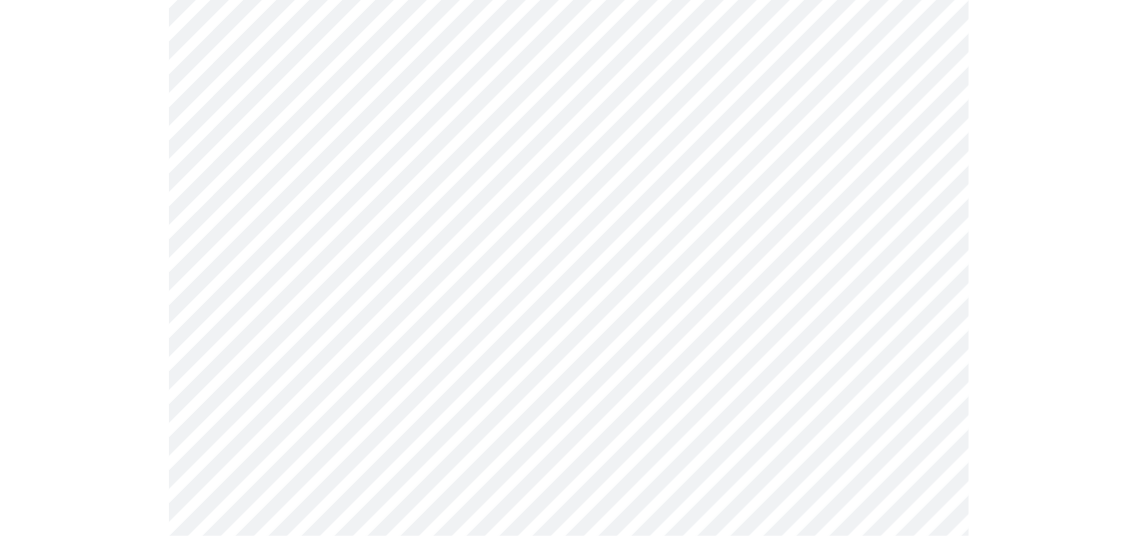 click on "MyMenopauseRx Appointments Messaging Labs Uploads Medications Community Refer a Friend Hi [PERSON_NAME]   Intake Questions for [DATE] 1:20pm-1:40pm 3  /  13 Settings Billing Invoices Log out" at bounding box center (569, 546) 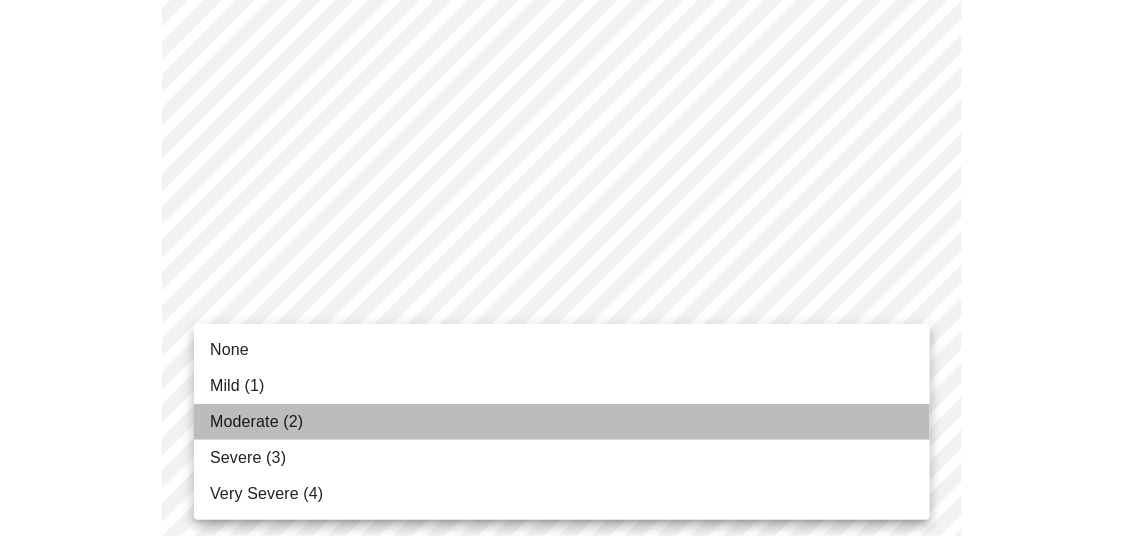 click on "Moderate (2)" at bounding box center [256, 422] 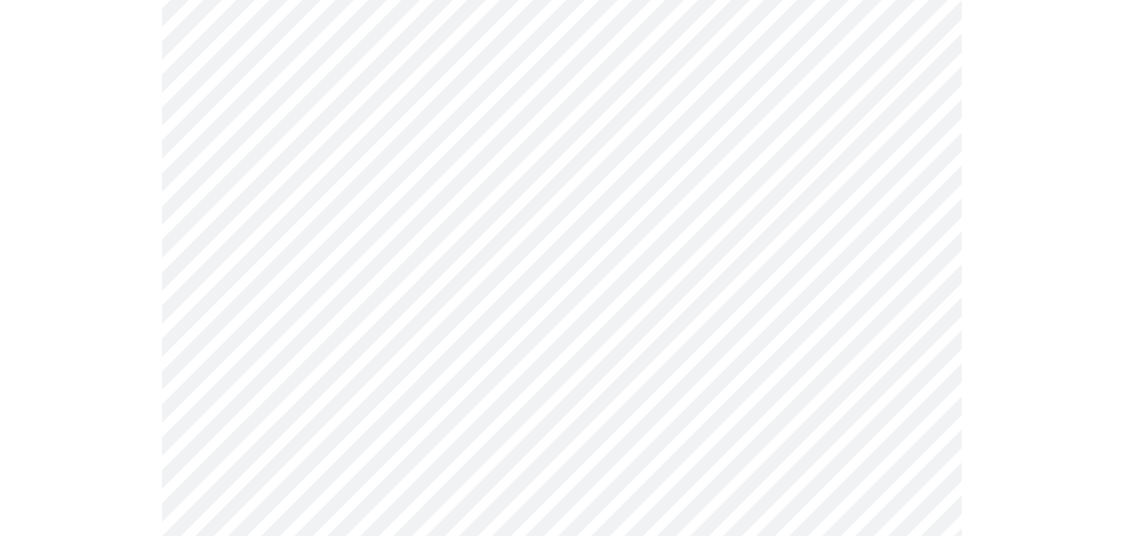 click on "MyMenopauseRx Appointments Messaging Labs Uploads Medications Community Refer a Friend Hi [PERSON_NAME]   Intake Questions for [DATE] 1:20pm-1:40pm 3  /  13 Settings Billing Invoices Log out" at bounding box center [562, 532] 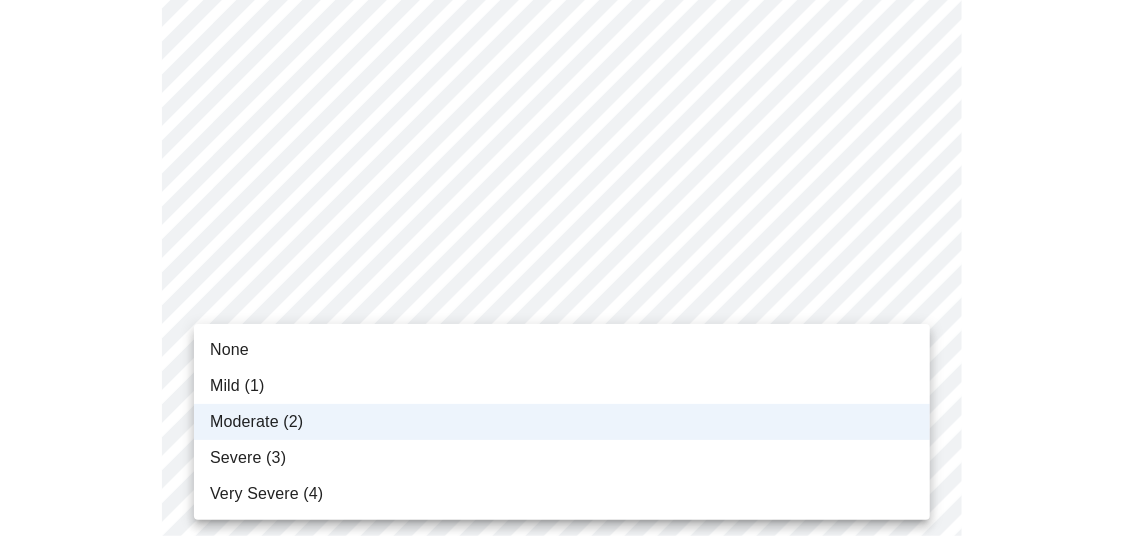 click at bounding box center (569, 268) 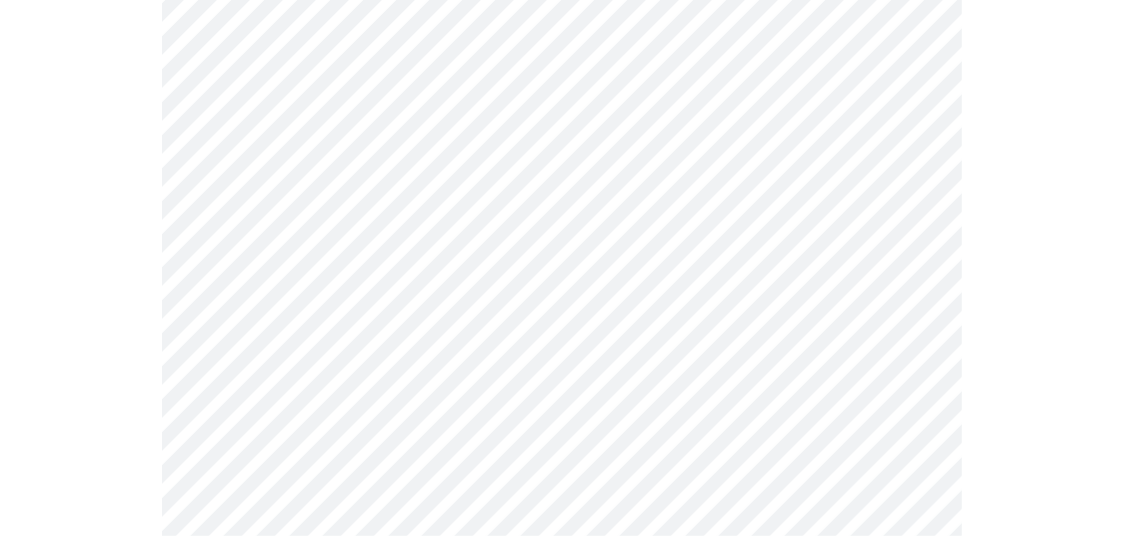 scroll, scrollTop: 945, scrollLeft: 0, axis: vertical 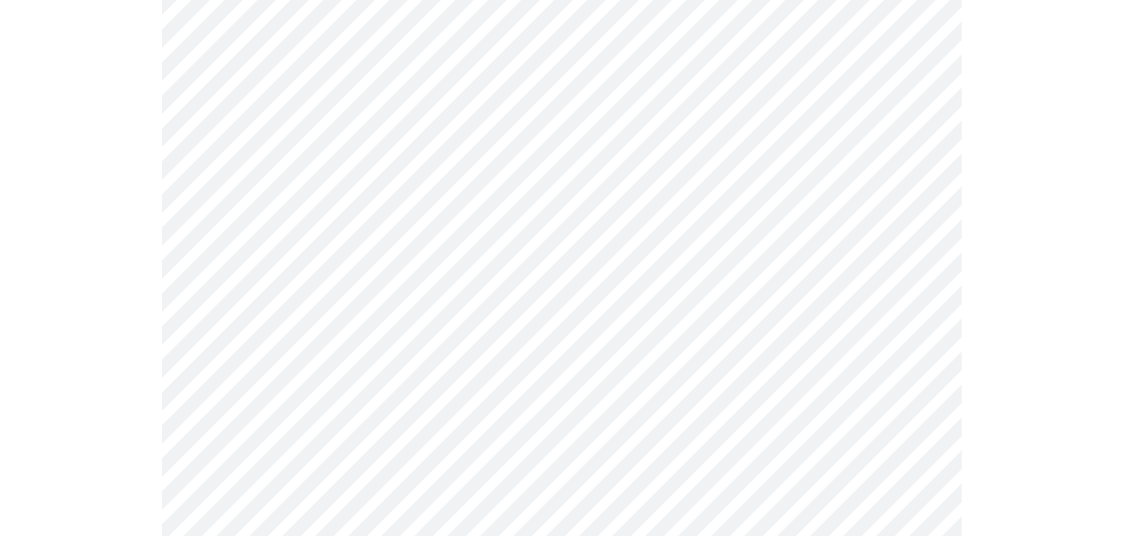 click on "MyMenopauseRx Appointments Messaging Labs Uploads Medications Community Refer a Friend Hi [PERSON_NAME]   Intake Questions for [DATE] 1:20pm-1:40pm 3  /  13 Settings Billing Invoices Log out" at bounding box center (562, 322) 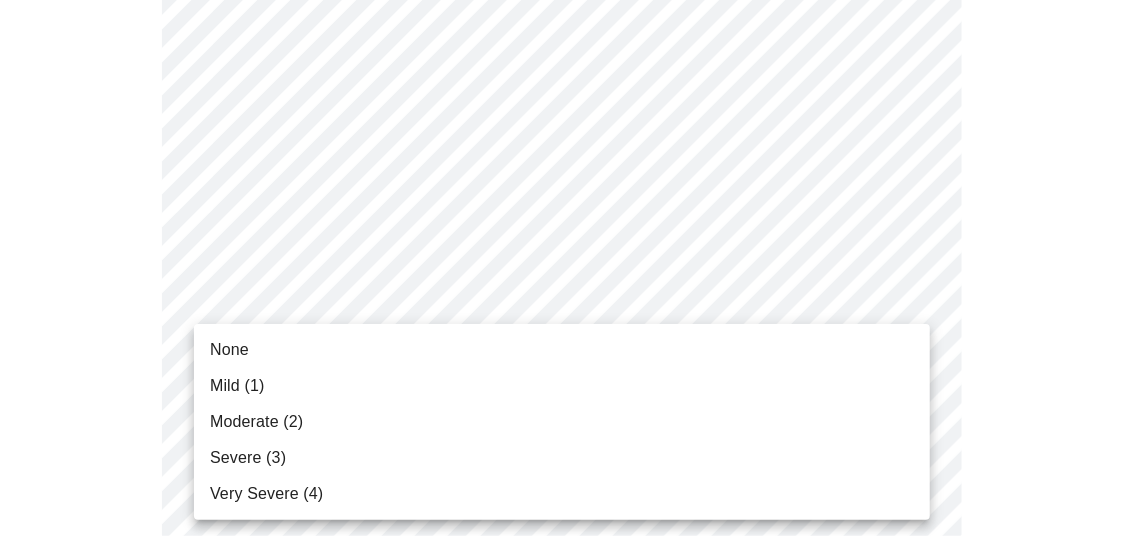 click on "Mild (1)" at bounding box center [562, 386] 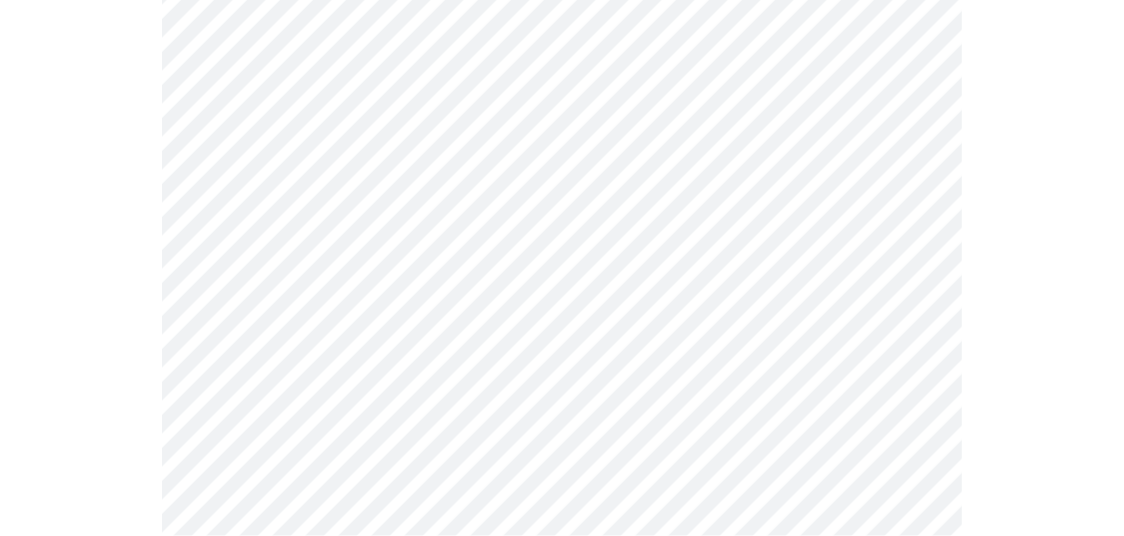 scroll, scrollTop: 1155, scrollLeft: 0, axis: vertical 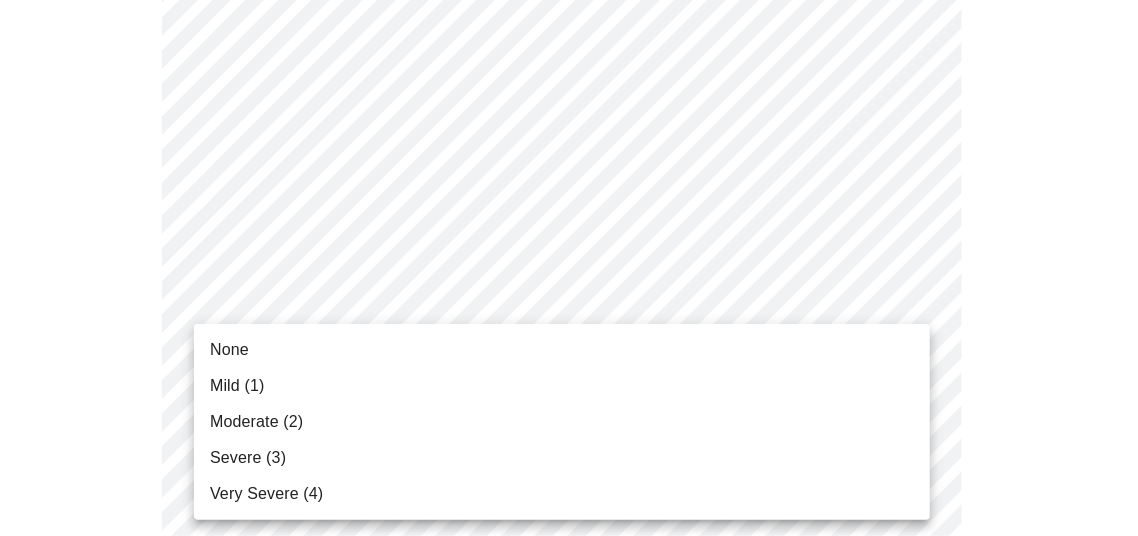 click on "MyMenopauseRx Appointments Messaging Labs Uploads Medications Community Refer a Friend Hi [PERSON_NAME]   Intake Questions for [DATE] 1:20pm-1:40pm 3  /  13 Settings Billing Invoices Log out None Mild (1) Moderate (2) Severe (3) Very Severe (4)" at bounding box center [569, 98] 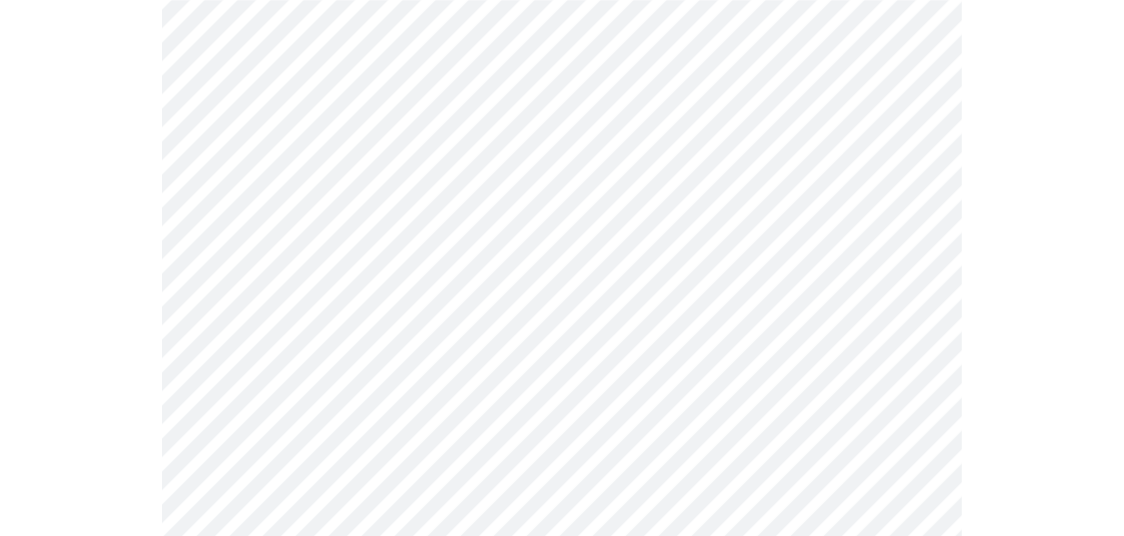scroll, scrollTop: 1365, scrollLeft: 0, axis: vertical 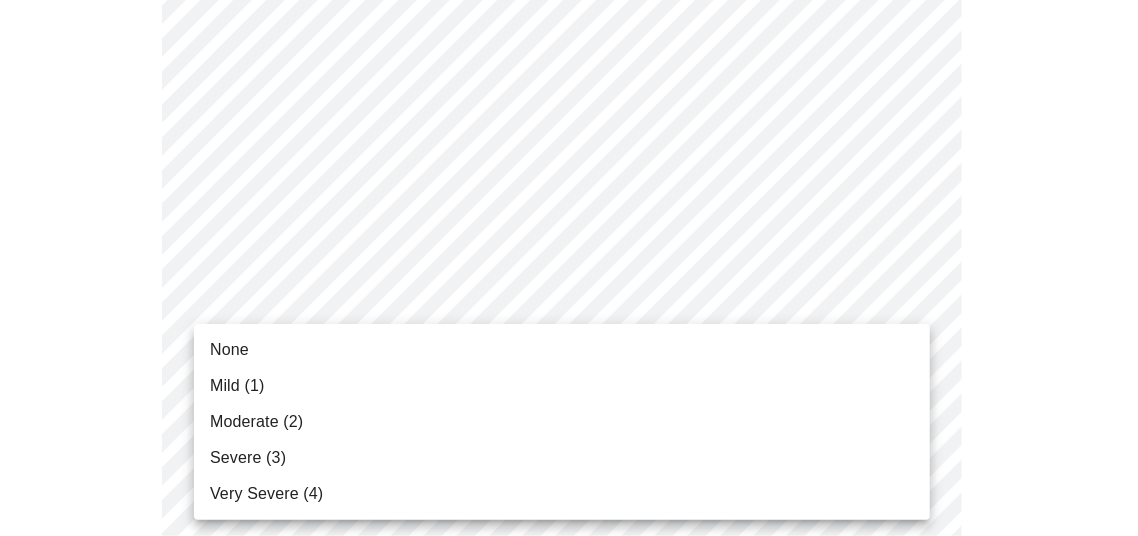 click on "MyMenopauseRx Appointments Messaging Labs Uploads Medications Community Refer a Friend Hi [PERSON_NAME]   Intake Questions for [DATE] 1:20pm-1:40pm 3  /  13 Settings Billing Invoices Log out None Mild (1) Moderate (2) Severe (3) Very Severe (4)" at bounding box center [569, -126] 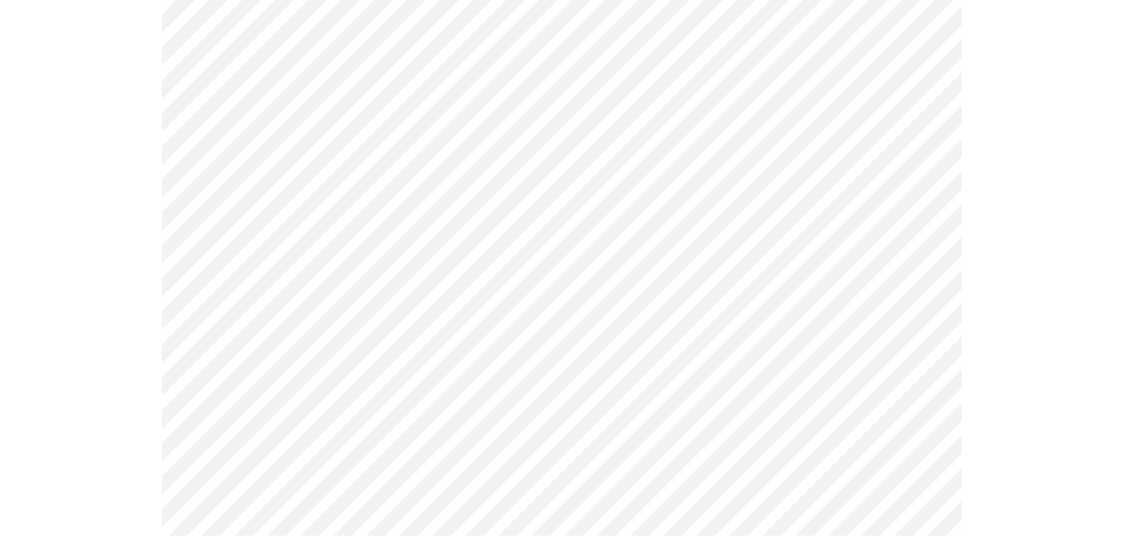 scroll, scrollTop: 1470, scrollLeft: 0, axis: vertical 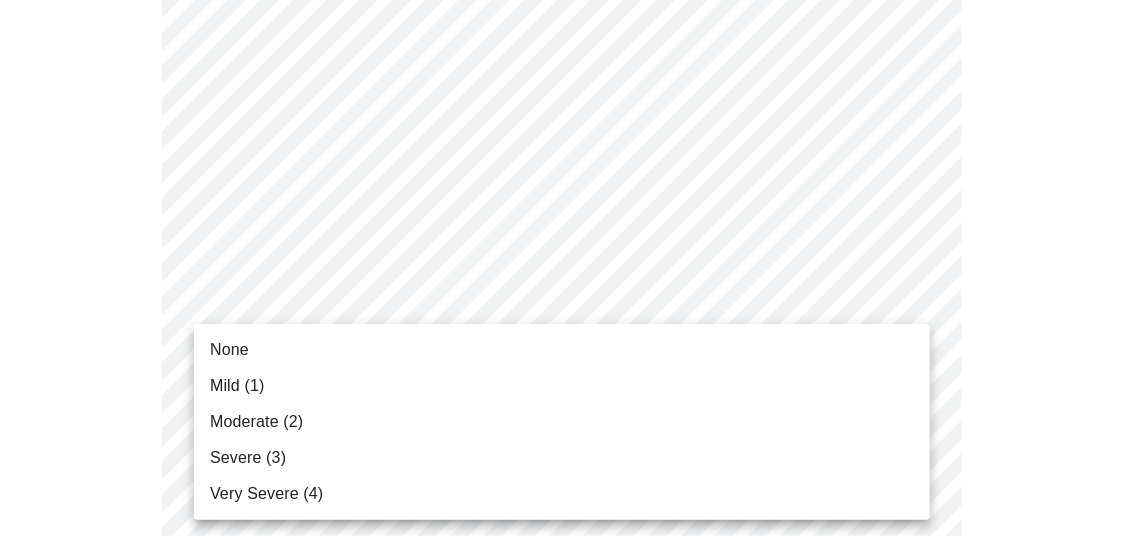 click on "MyMenopauseRx Appointments Messaging Labs Uploads Medications Community Refer a Friend Hi [PERSON_NAME]   Intake Questions for [DATE] 1:20pm-1:40pm 3  /  13 Settings Billing Invoices Log out None Mild (1) Moderate (2) Severe (3) Very Severe (4)" at bounding box center (569, -244) 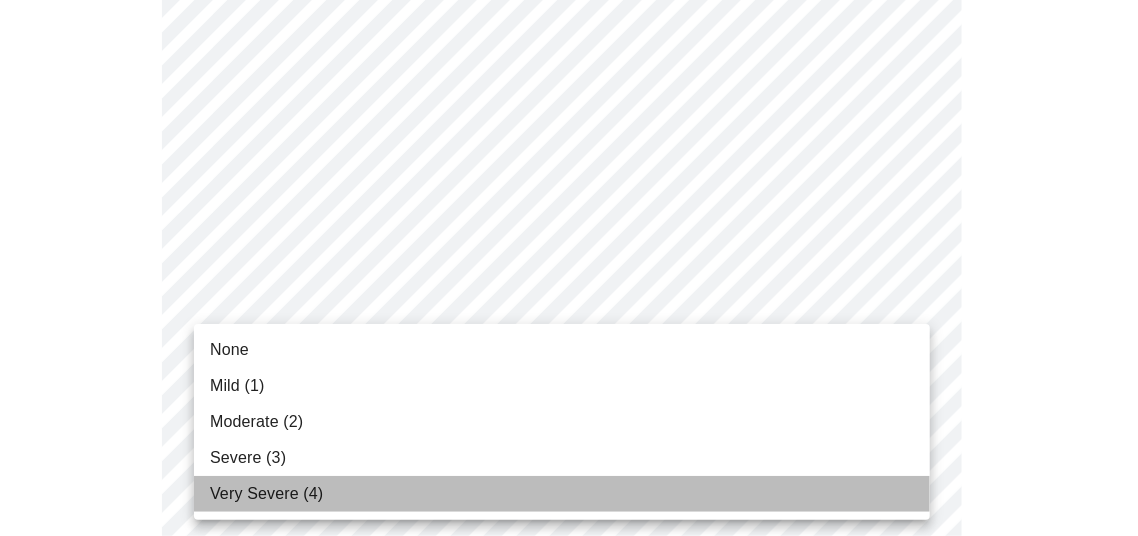 click on "Very Severe (4)" at bounding box center (266, 494) 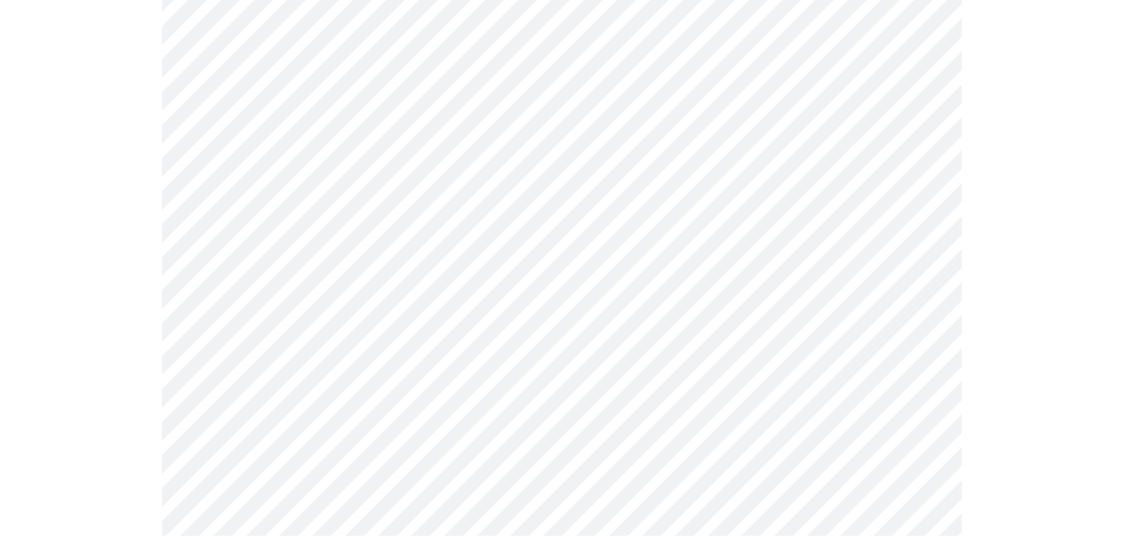 scroll, scrollTop: 1680, scrollLeft: 0, axis: vertical 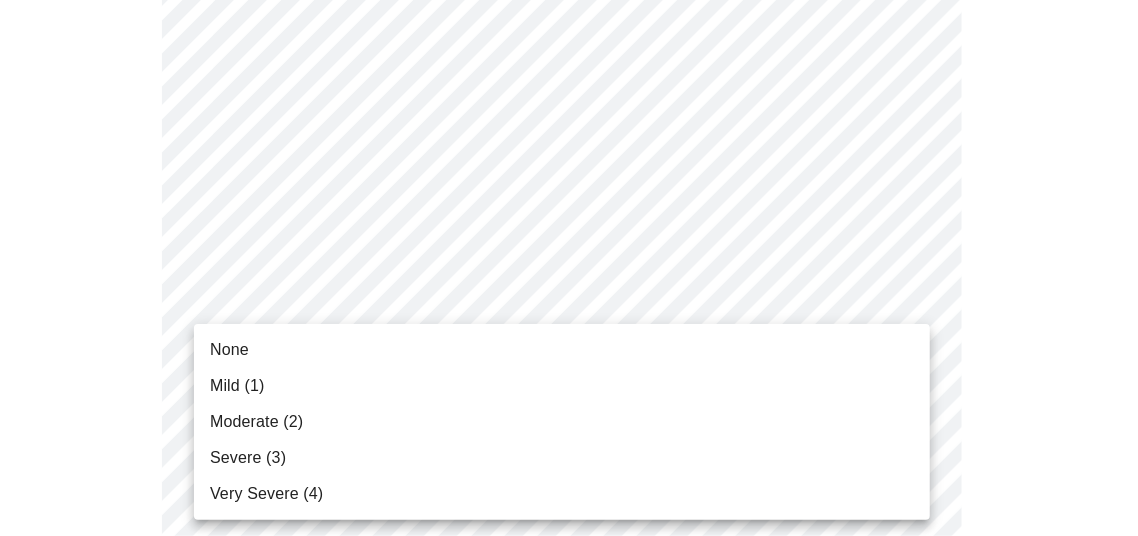 click on "MyMenopauseRx Appointments Messaging Labs Uploads Medications Community Refer a Friend Hi [PERSON_NAME]   Intake Questions for [DATE] 1:20pm-1:40pm 3  /  13 Settings Billing Invoices Log out None Mild (1) Moderate (2) Severe (3) Very Severe (4)" at bounding box center (569, -468) 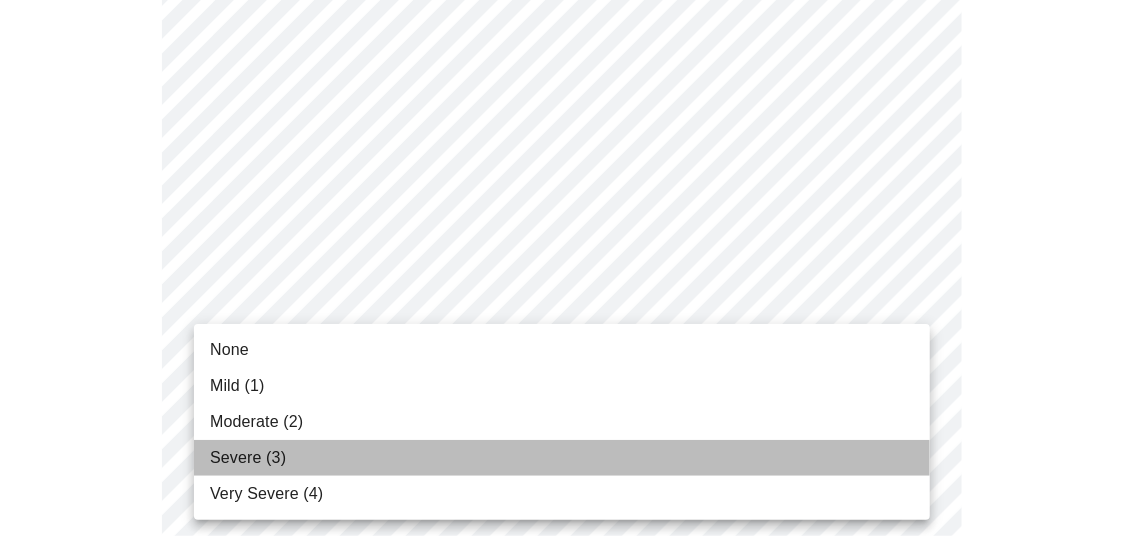 click on "Severe (3)" at bounding box center (248, 458) 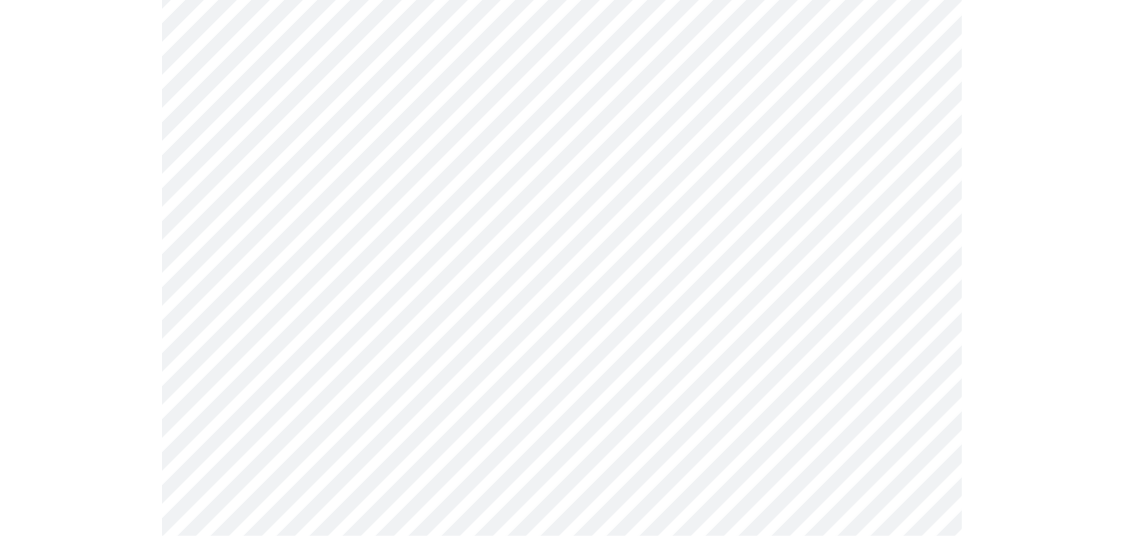 scroll, scrollTop: 840, scrollLeft: 0, axis: vertical 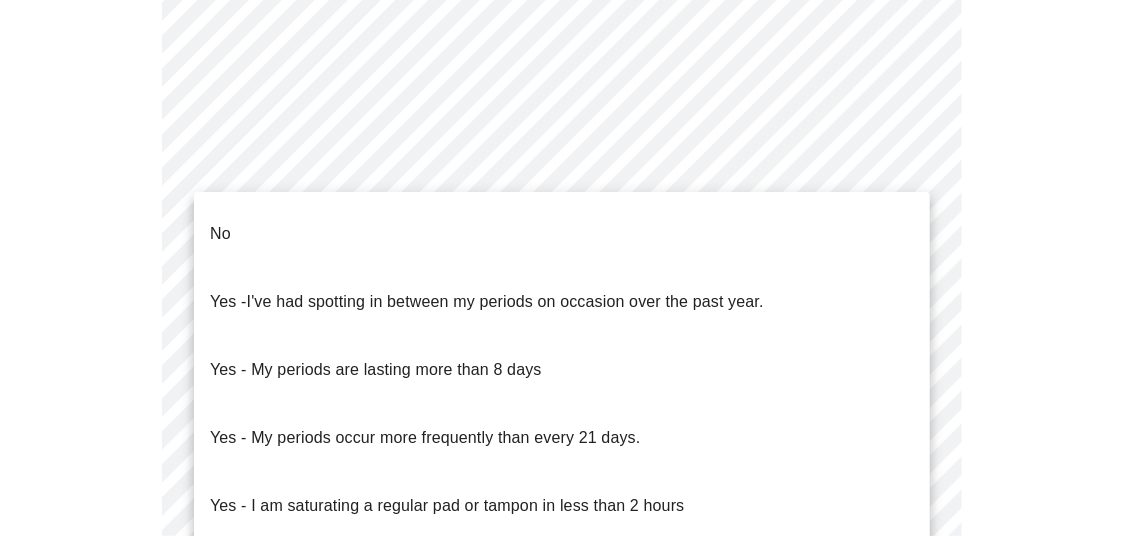 click on "MyMenopauseRx Appointments Messaging Labs Uploads Medications Community Refer a Friend Hi [PERSON_NAME]   Intake Questions for [DATE] 1:20pm-1:40pm 4  /  13 Settings Billing Invoices Log out No
Yes -  I've had spotting in between my periods on occasion over the past year.
Yes - My periods are lasting more than 8 days
Yes - My periods occur more frequently than every 21 days.
Yes - I am saturating a regular pad or tampon in less than 2 hours
Yes - I had bleeding or spotting (even a tinge) after going 12 months without a period" at bounding box center [569, 127] 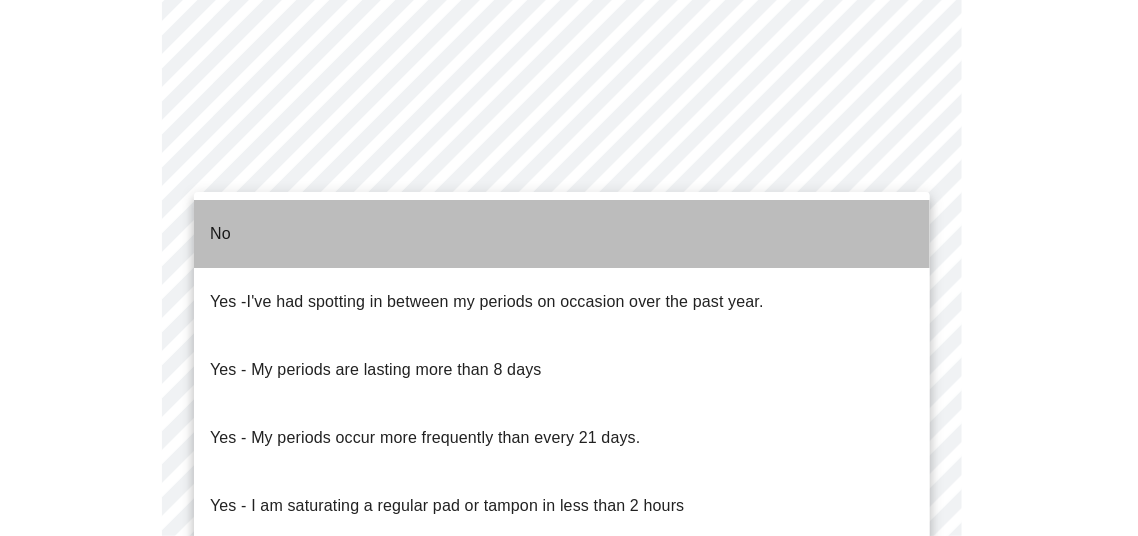 click on "No" at bounding box center (562, 234) 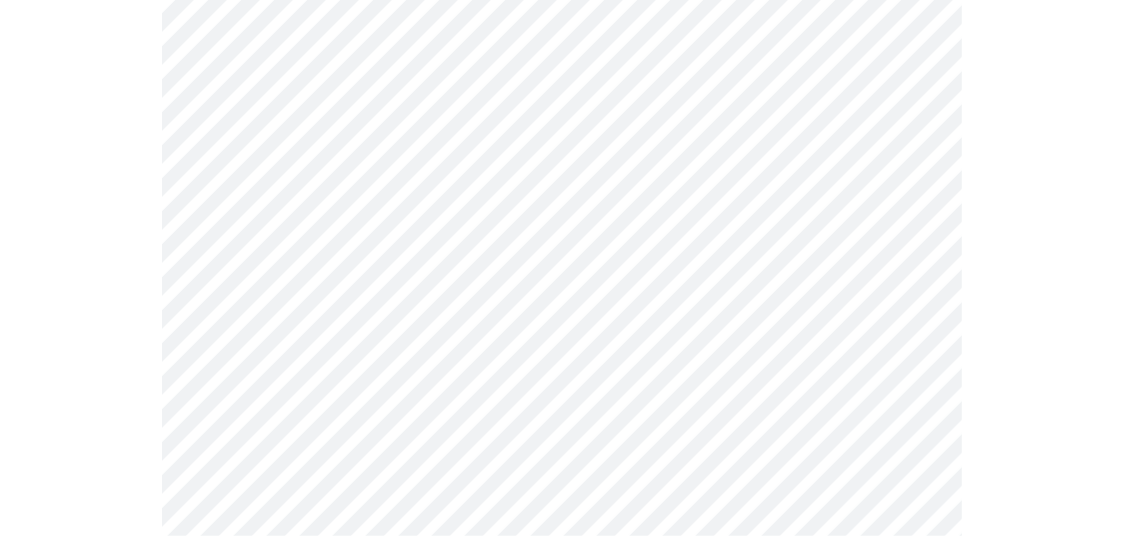 scroll, scrollTop: 1050, scrollLeft: 0, axis: vertical 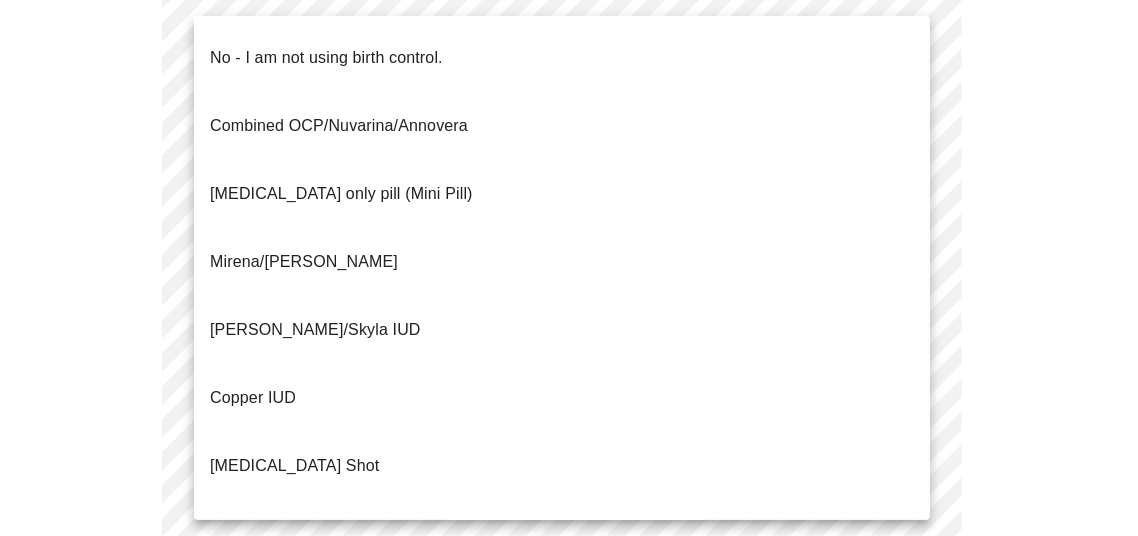 click on "MyMenopauseRx Appointments Messaging Labs Uploads Medications Community Refer a Friend Hi [PERSON_NAME]   Intake Questions for [DATE] 1:20pm-1:40pm 4  /  13 Settings Billing Invoices Log out No - I am not using birth control.
Combined OCP/Nuvarina/Annovera
[MEDICAL_DATA] only pill (Mini Pill)
Mirena/Liletta IUD
Kyleena/Skyla IUD
Copper IUD
[MEDICAL_DATA] Shot
Bilateral [MEDICAL_DATA] (tubes tied)
Parnter had [MEDICAL_DATA]
Barrier method (condoms)" at bounding box center (569, -89) 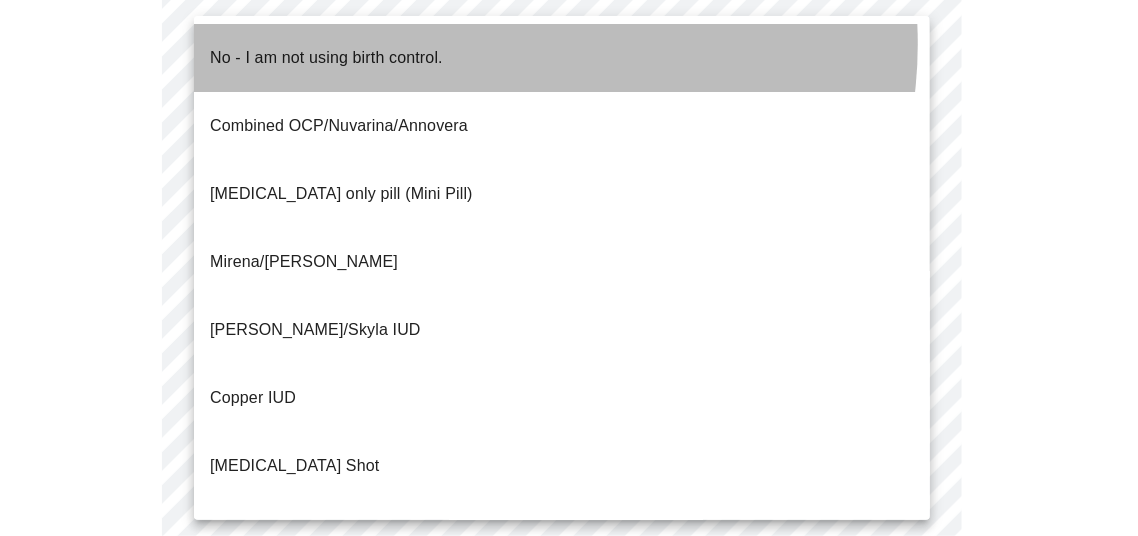 click on "No - I am not using birth control." at bounding box center [562, 58] 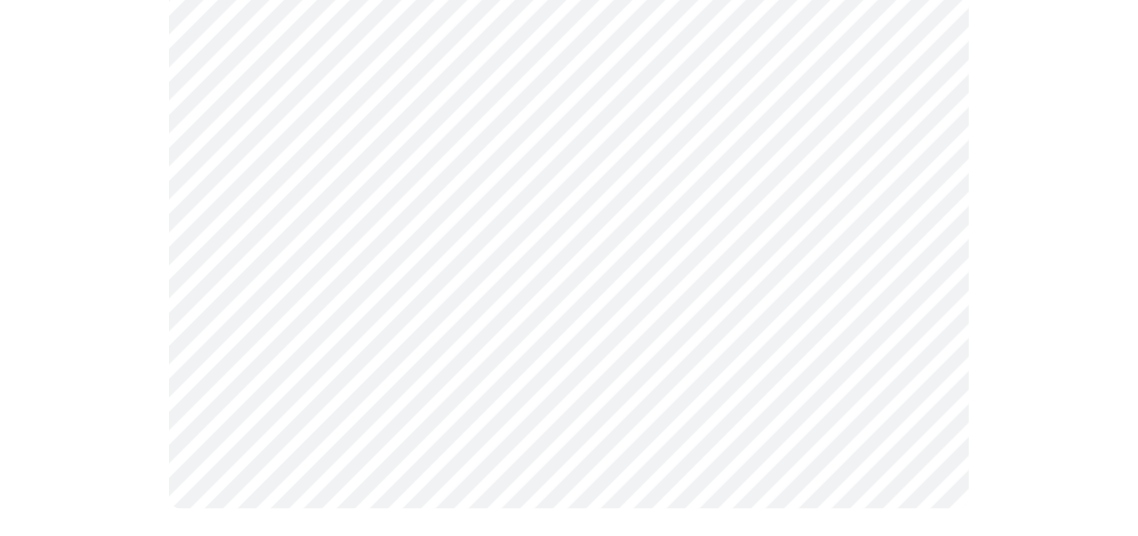 scroll, scrollTop: 1360, scrollLeft: 0, axis: vertical 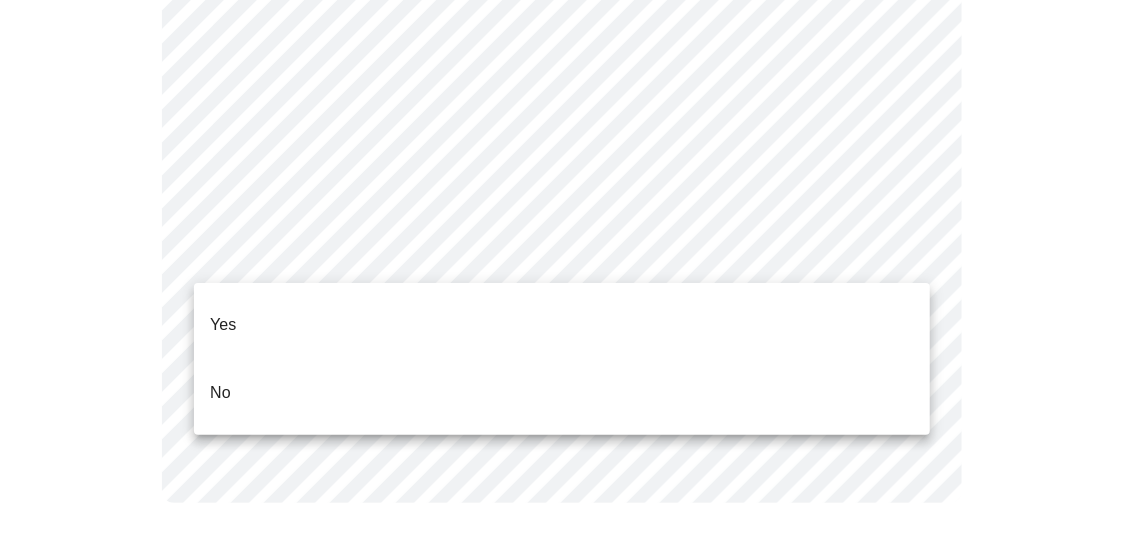 click on "MyMenopauseRx Appointments Messaging Labs Uploads Medications Community Refer a Friend Hi [PERSON_NAME]   Intake Questions for [DATE] 1:20pm-1:40pm 4  /  13 Settings Billing Invoices Log out Yes
No" at bounding box center [569, -405] 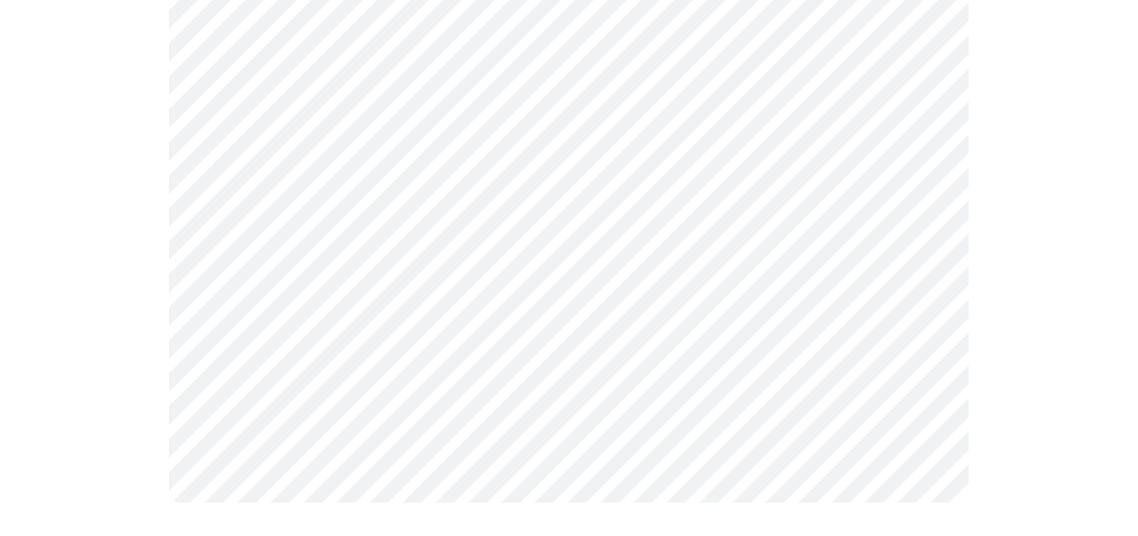 scroll, scrollTop: 1347, scrollLeft: 0, axis: vertical 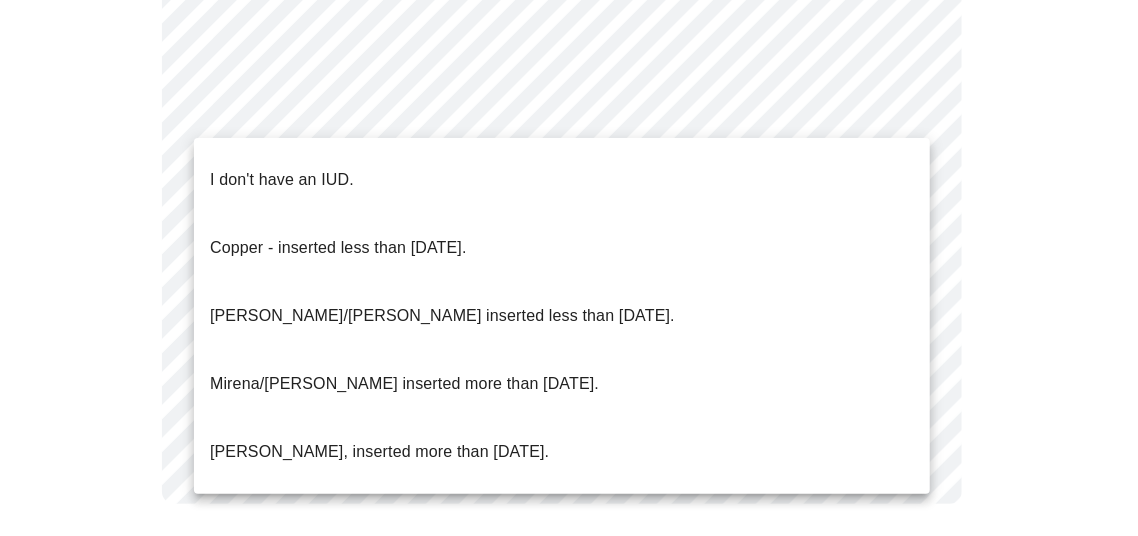 click on "MyMenopauseRx Appointments Messaging Labs Uploads Medications Community Refer a Friend Hi [PERSON_NAME]   Intake Questions for [DATE] 1:20pm-1:40pm 4  /  13 Settings Billing Invoices Log out I don't have an IUD.
Copper - inserted less than [DATE].
[PERSON_NAME]/[PERSON_NAME] inserted less than [DATE].
[PERSON_NAME]/[PERSON_NAME] inserted more than [DATE].
[PERSON_NAME], inserted more than [DATE]." at bounding box center (569, -398) 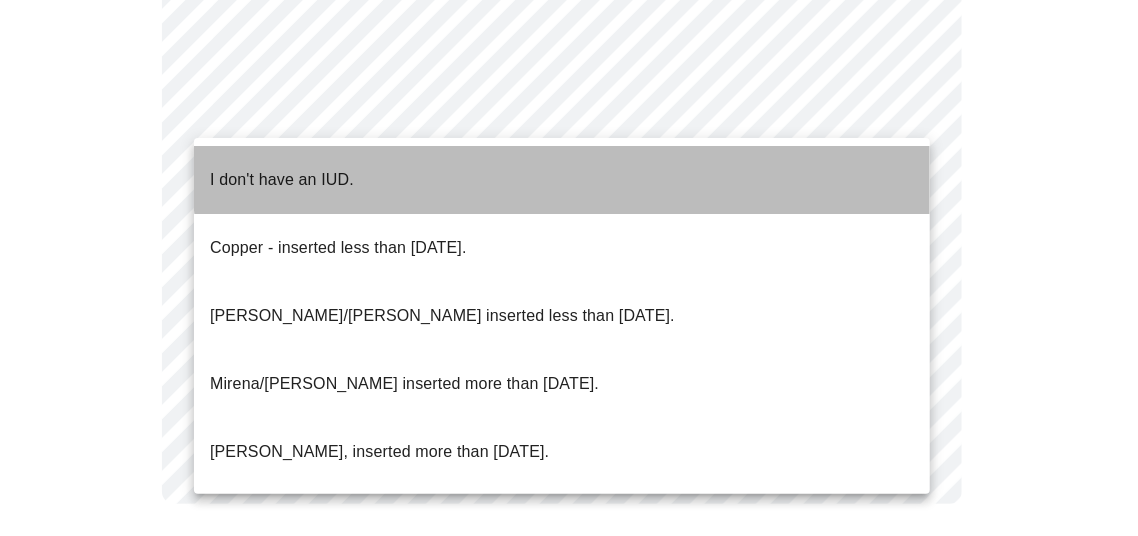 click on "I don't have an IUD." at bounding box center (562, 180) 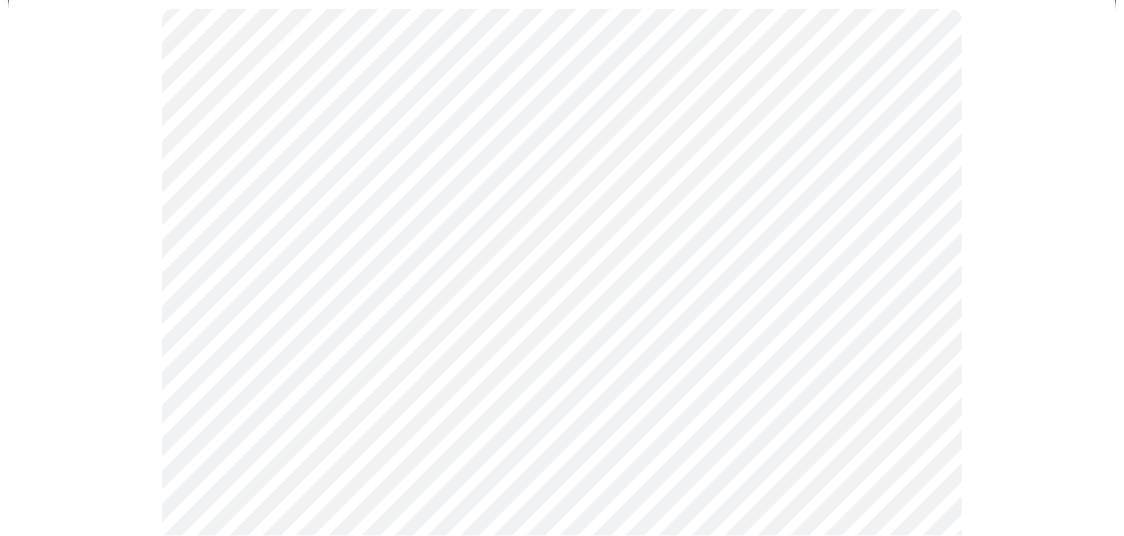 scroll, scrollTop: 210, scrollLeft: 0, axis: vertical 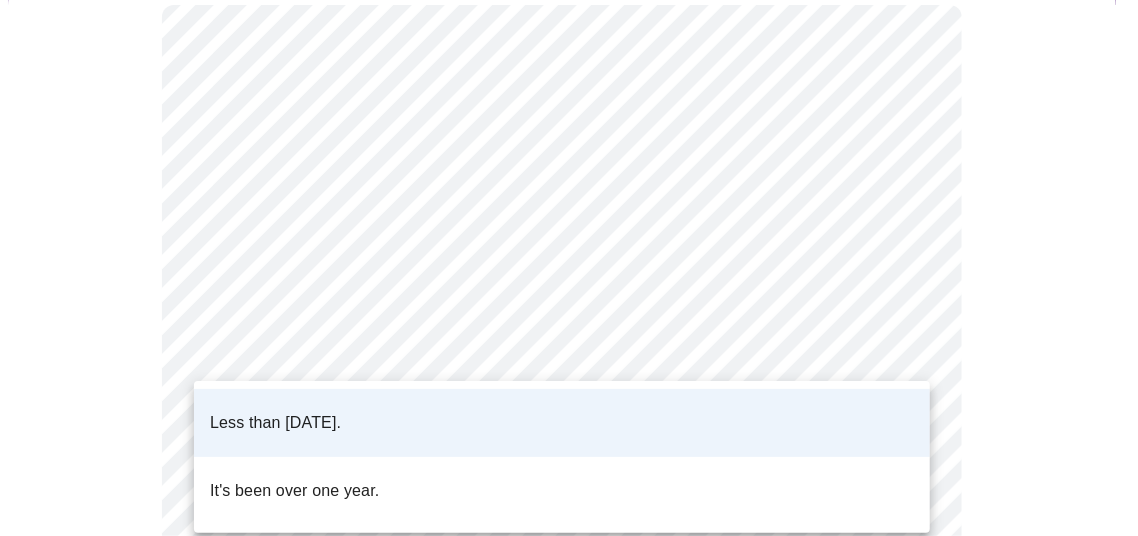 click on "MyMenopauseRx Appointments Messaging Labs Uploads Medications Community Refer a Friend Hi [PERSON_NAME]   Intake Questions for [DATE] 1:20pm-1:40pm 5  /  13 Settings Billing Invoices Log out Less than [DATE].
It's been over one year." at bounding box center [569, 458] 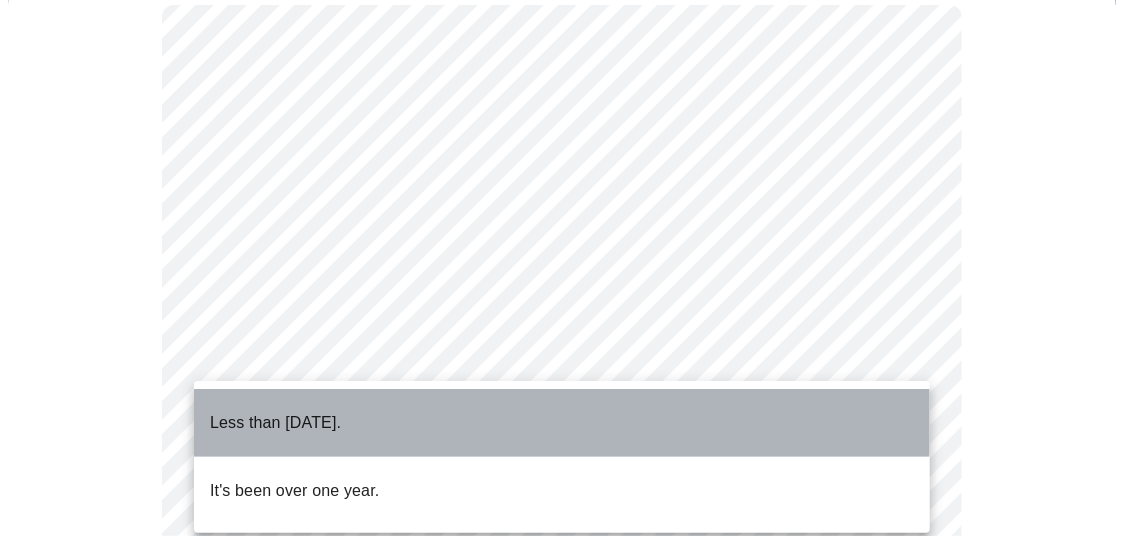 click on "Less than [DATE]." at bounding box center (275, 423) 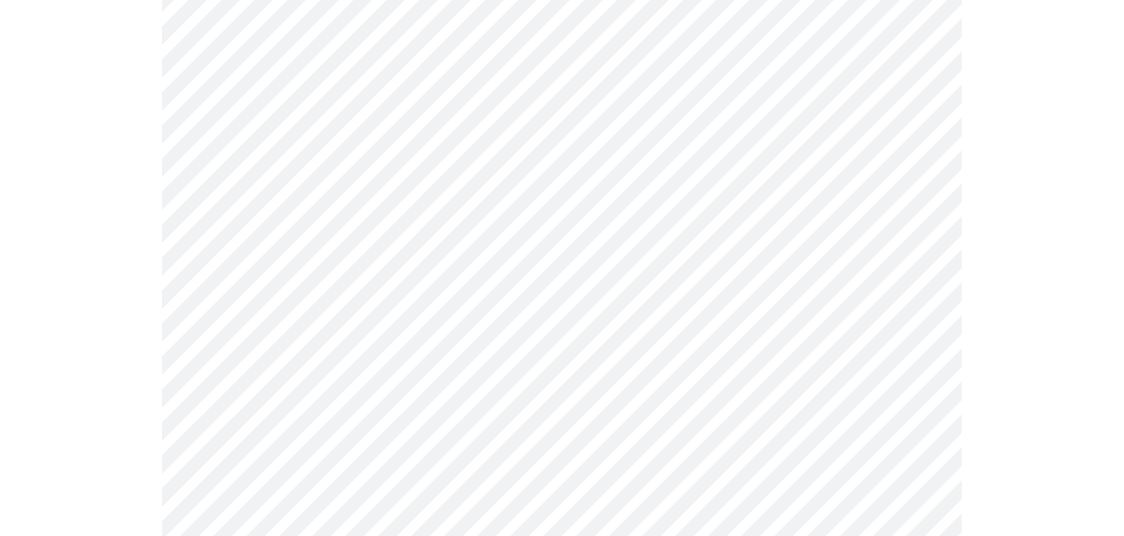 scroll, scrollTop: 5145, scrollLeft: 0, axis: vertical 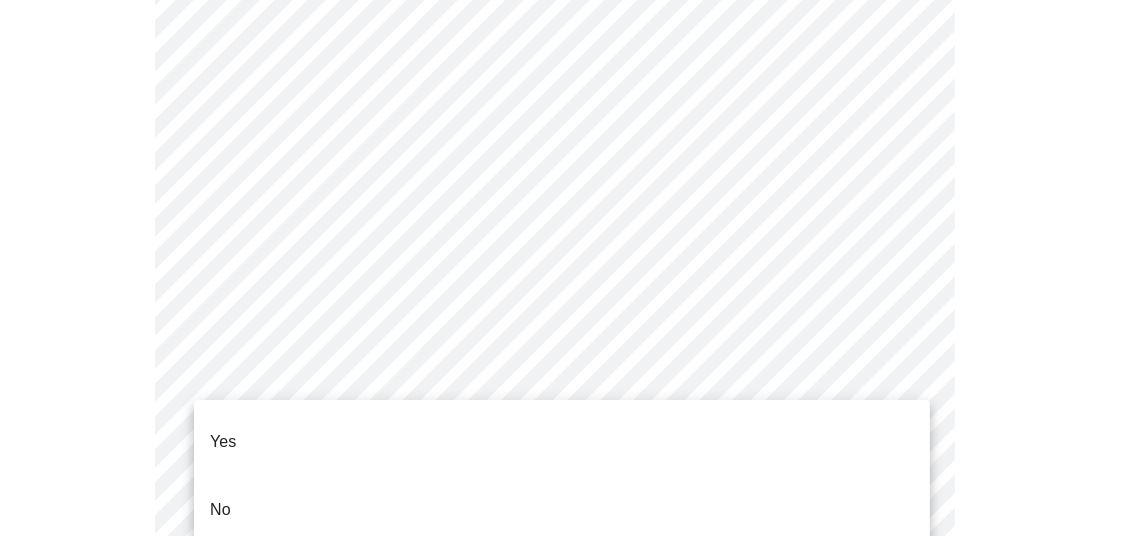 click on "MyMenopauseRx Appointments Messaging Labs Uploads Medications Community Refer a Friend Hi [PERSON_NAME]   Intake Questions for [DATE] 1:20pm-1:40pm 7  /  13 Settings Billing Invoices Log out Yes
No" at bounding box center (562, -1944) 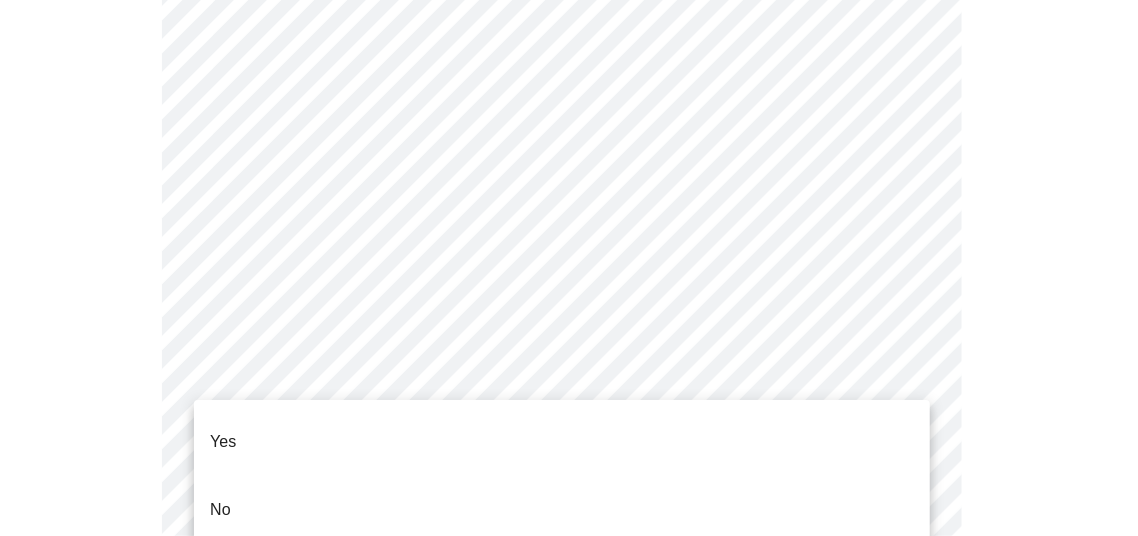 click on "No" at bounding box center [562, 510] 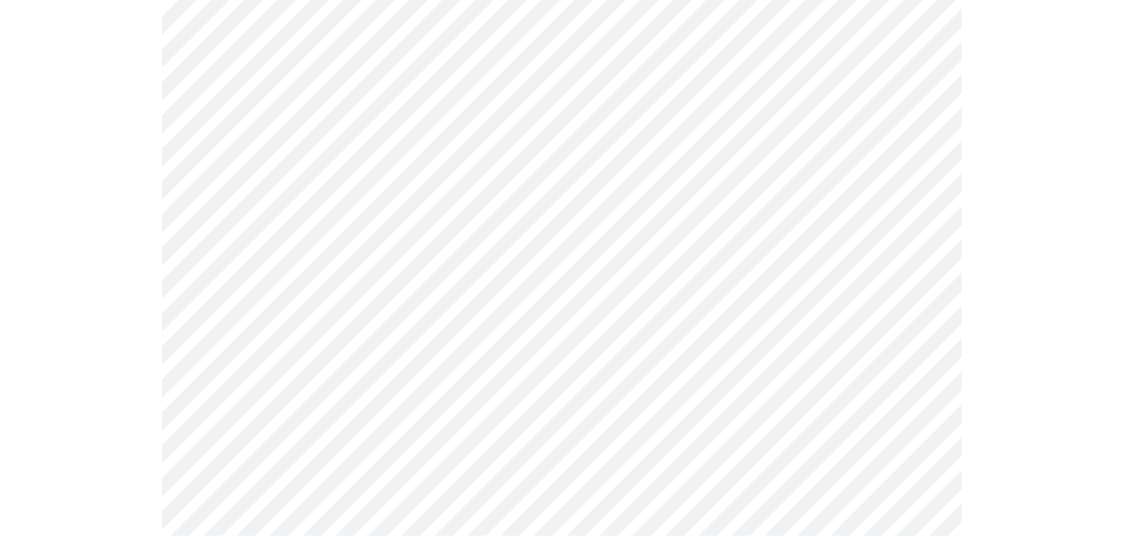 scroll, scrollTop: 1785, scrollLeft: 0, axis: vertical 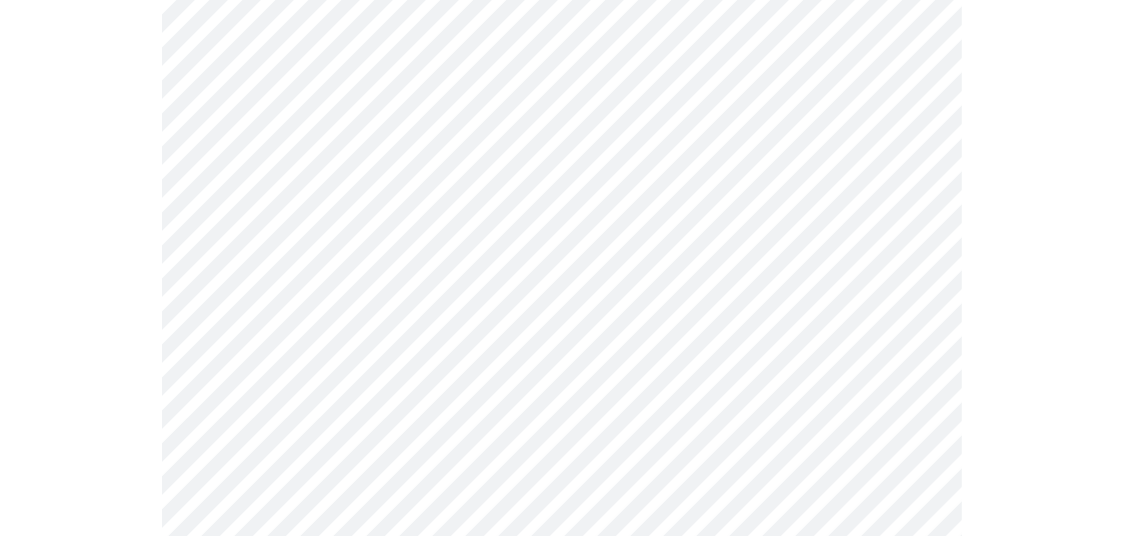 click on "MyMenopauseRx Appointments Messaging Labs Uploads Medications Community Refer a Friend Hi [PERSON_NAME]   Intake Questions for [DATE] 1:20pm-1:40pm 10  /  13 Settings Billing Invoices Log out" at bounding box center [562, -473] 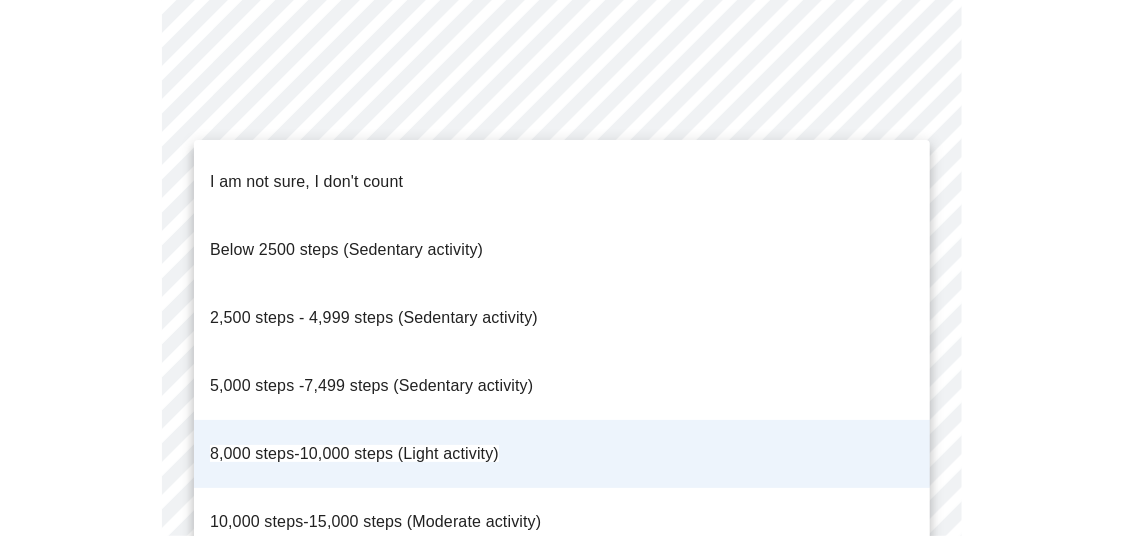 click at bounding box center (569, 268) 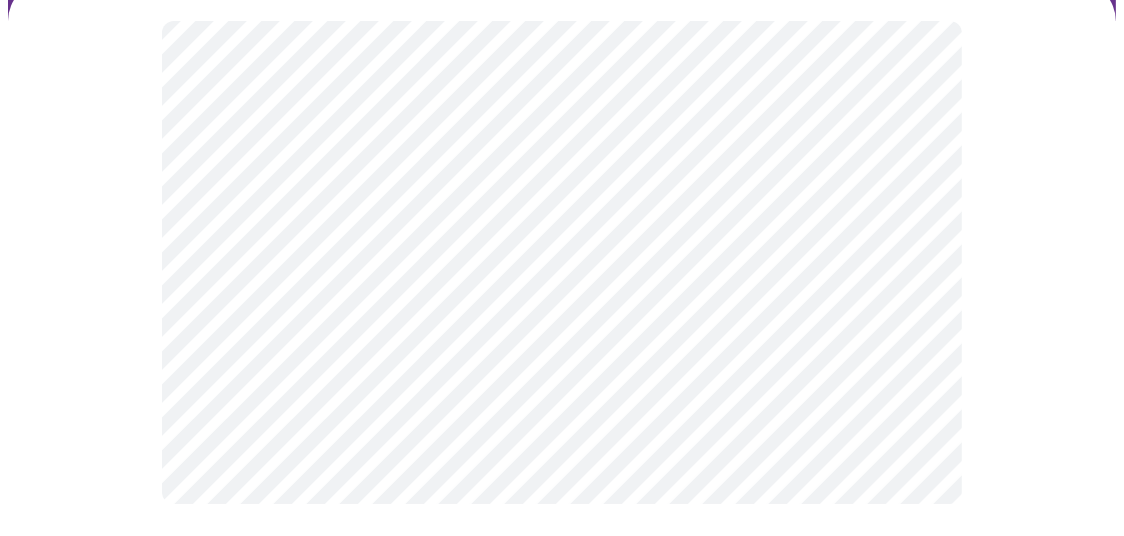scroll, scrollTop: 0, scrollLeft: 0, axis: both 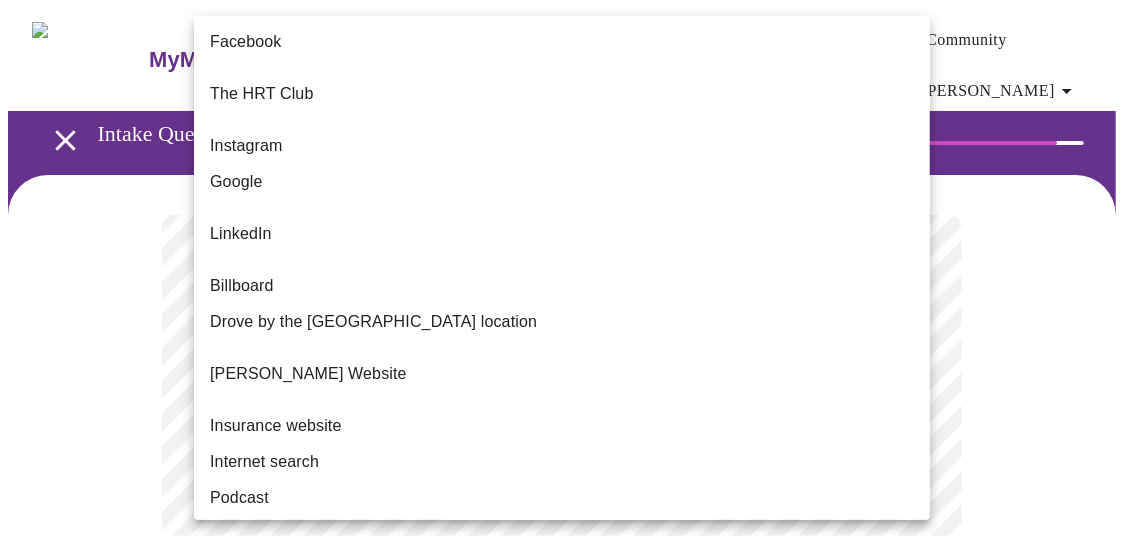 click on "MyMenopauseRx Appointments Messaging Labs Uploads Medications Community Refer a Friend Hi [PERSON_NAME]   Intake Questions for [DATE] 1:20pm-1:40pm 12  /  13 Settings Billing Invoices Log out Facebook The HRT Club
Instagram Google LinkedIn
Billboard Drove by the Wheaton location [PERSON_NAME] Website
Insurance website Internet search Podcast [MEDICAL_DATA] website
The Menopause Society Website MyUTI
Referral from your physician
Referral from a current patient.
Versalie
Word of mouth
Other" at bounding box center (569, 354) 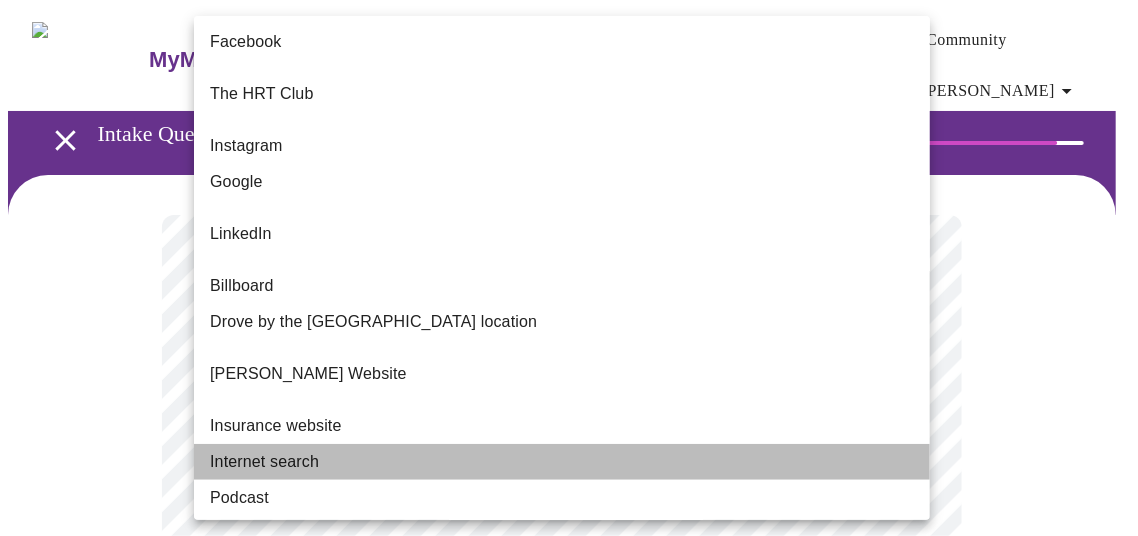 click on "Internet search" at bounding box center (562, 462) 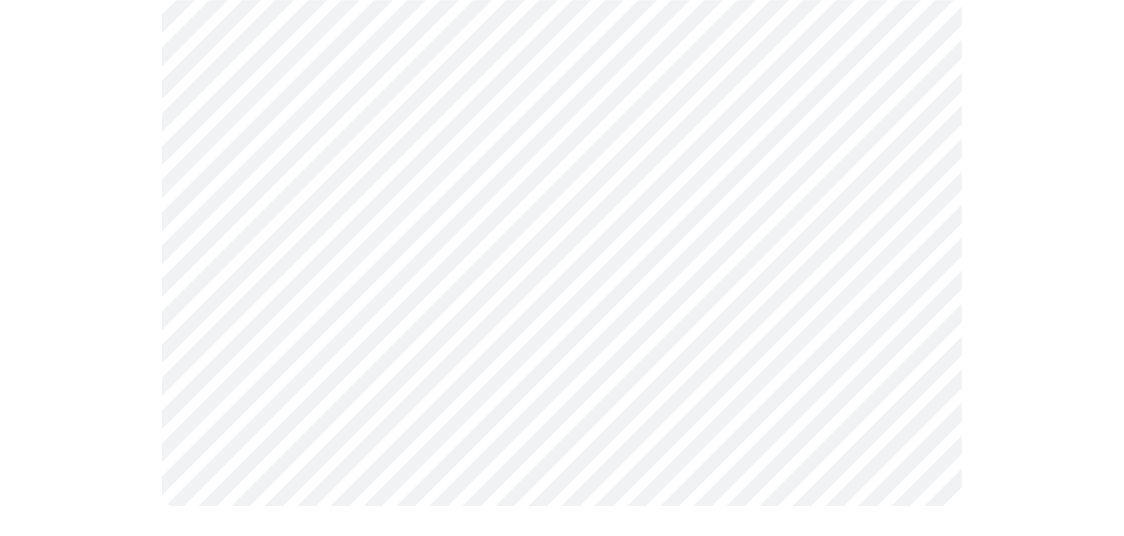 scroll, scrollTop: 1622, scrollLeft: 0, axis: vertical 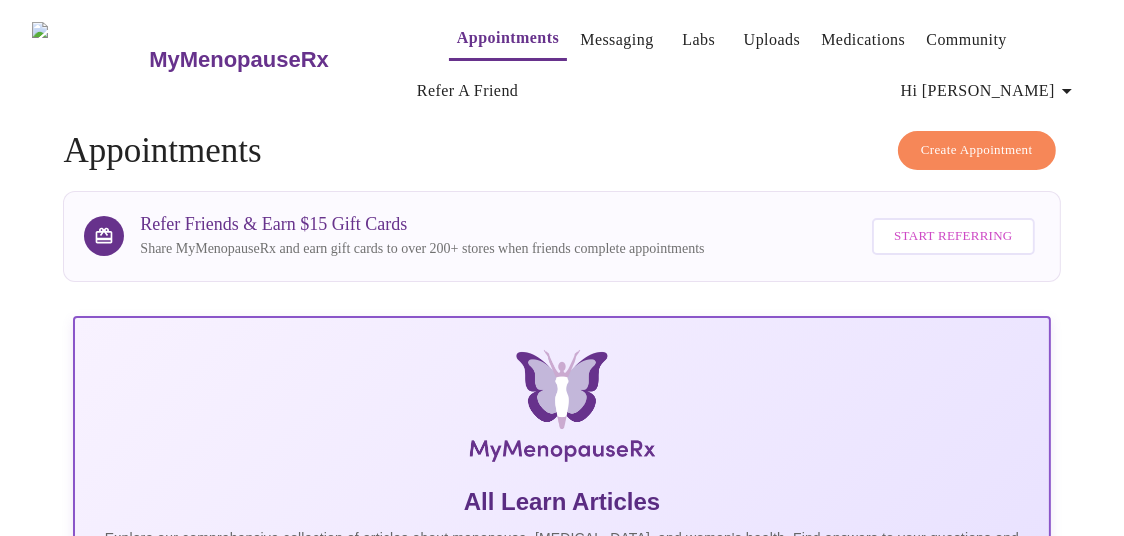 click 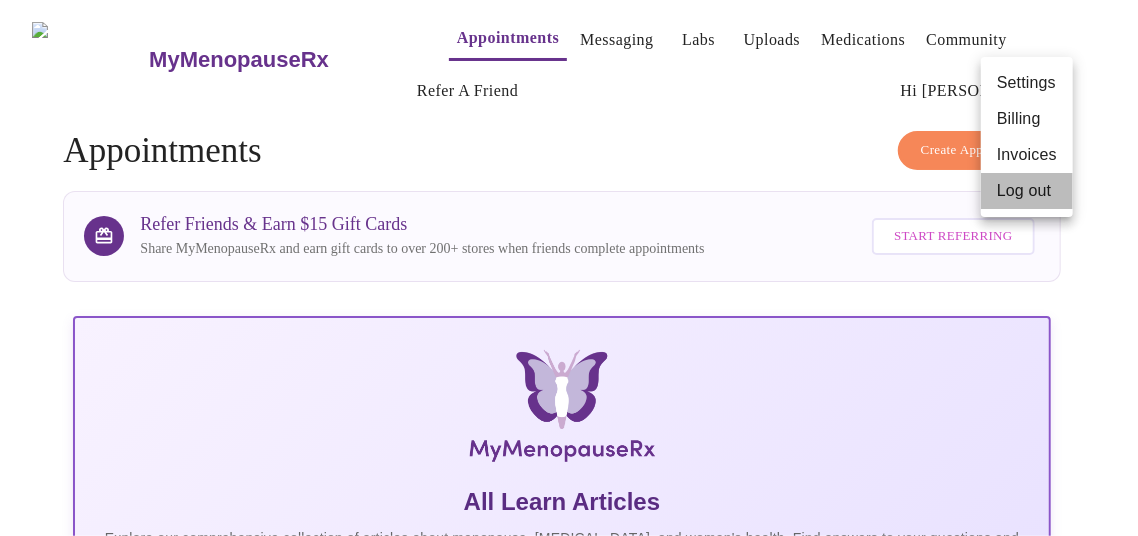 click on "Log out" at bounding box center (1027, 191) 